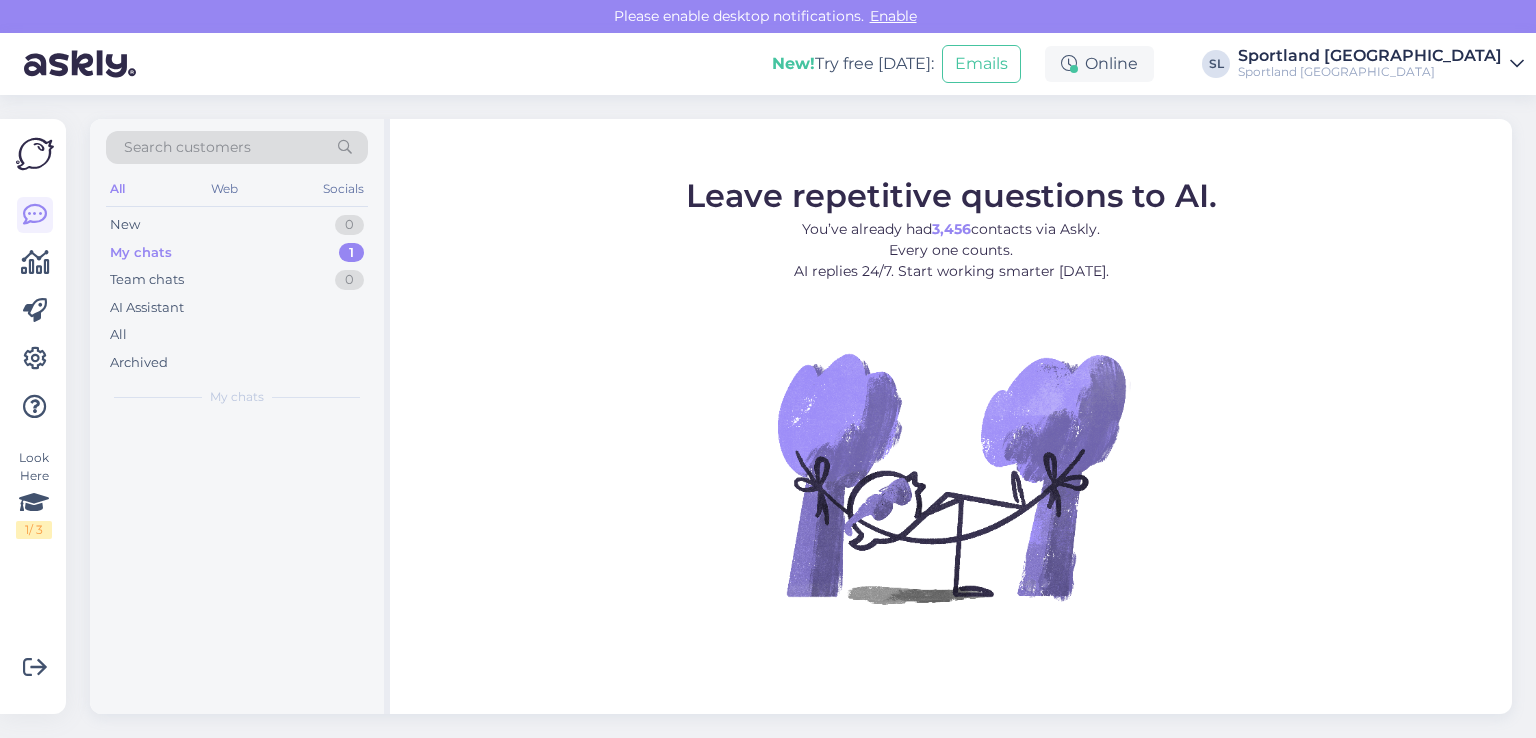scroll, scrollTop: 0, scrollLeft: 0, axis: both 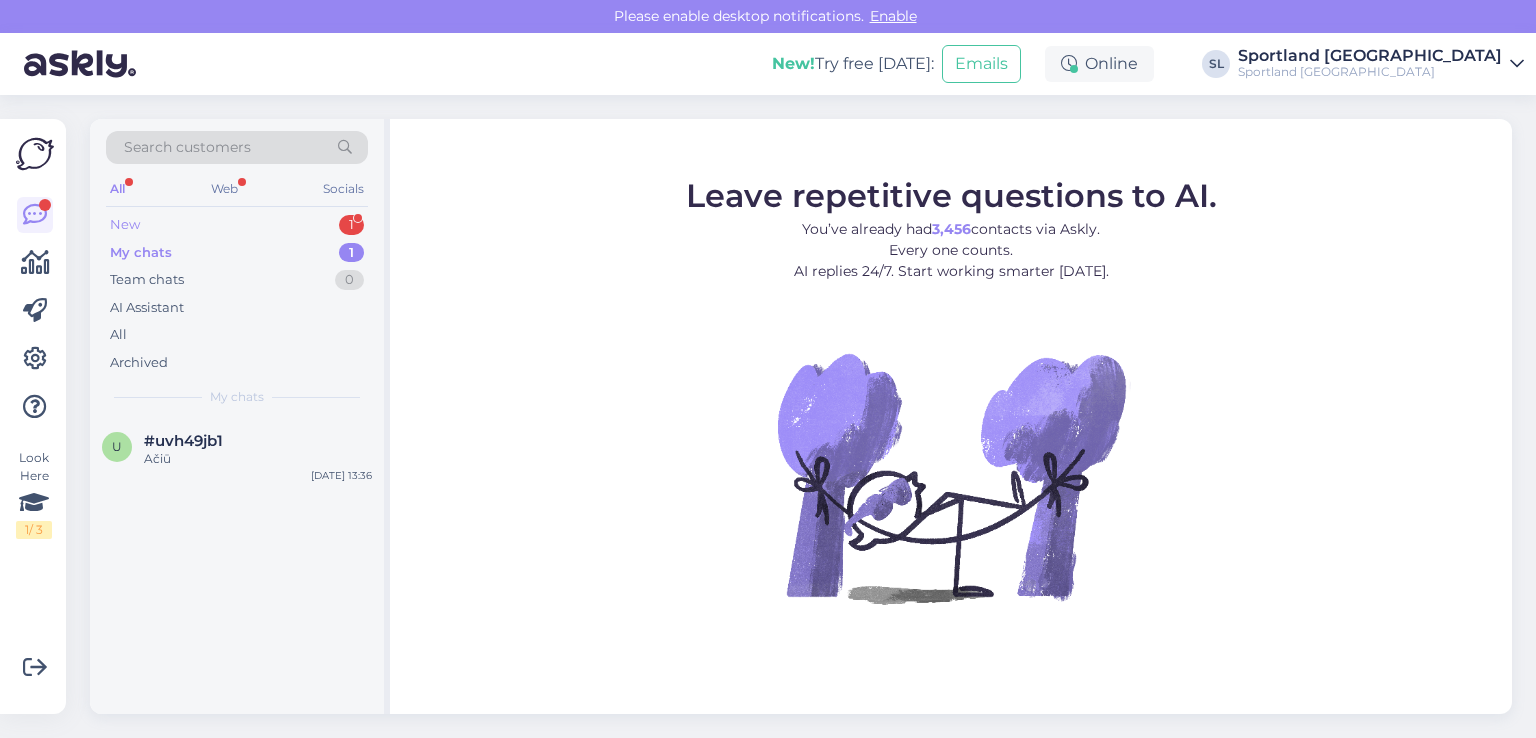 click on "New 1" at bounding box center [237, 225] 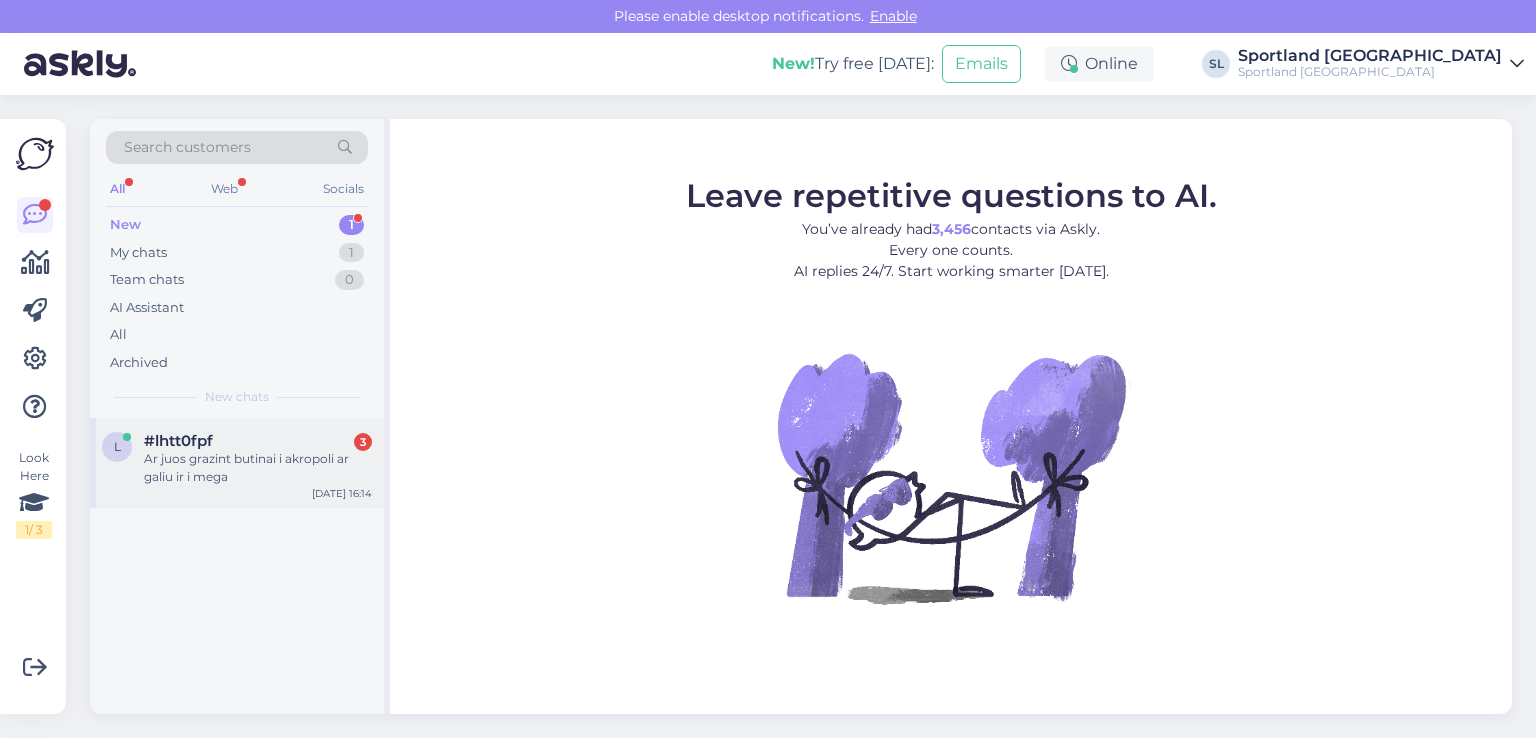 click on "Ar juos grazint butinai i akropoli ar galiu ir i mega" at bounding box center [258, 468] 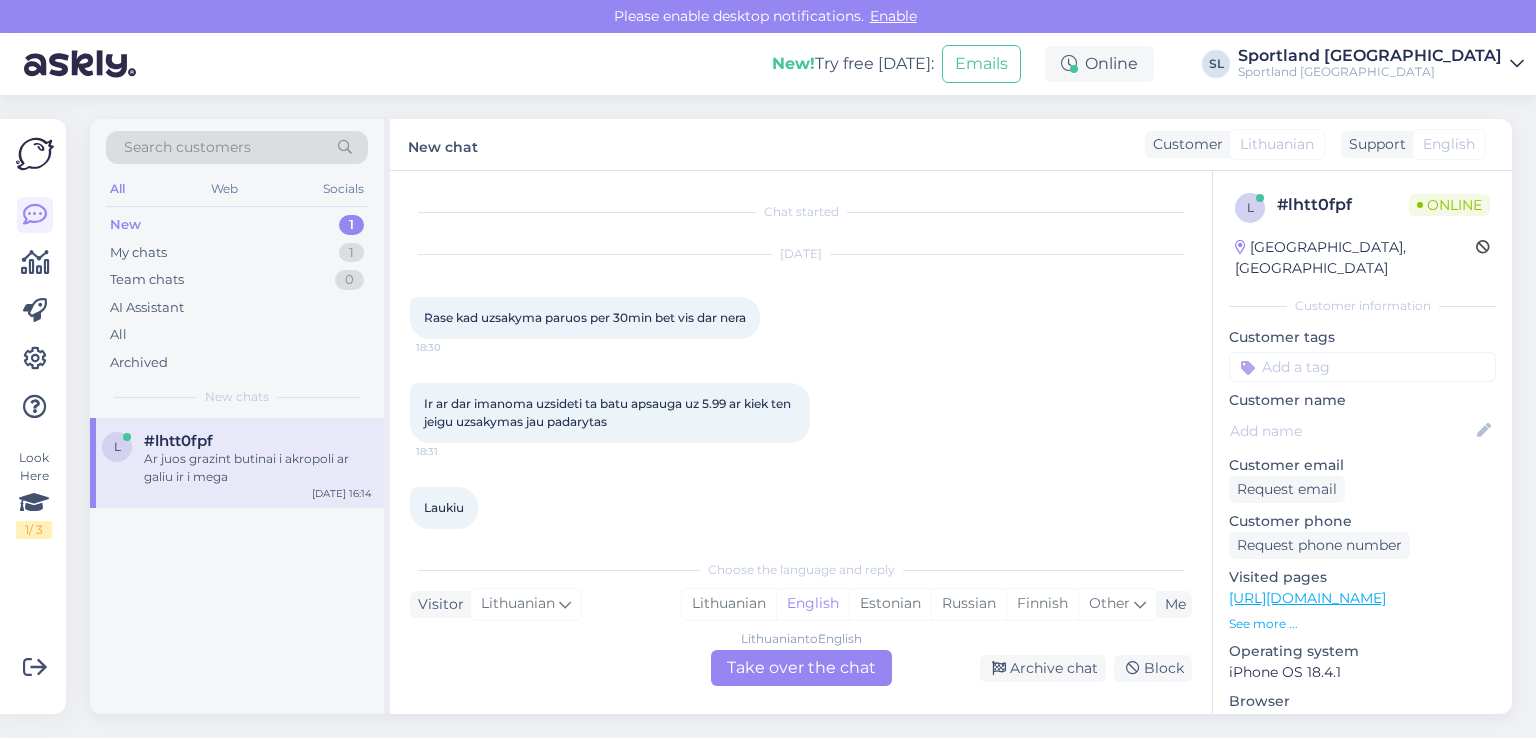 scroll, scrollTop: 1112, scrollLeft: 0, axis: vertical 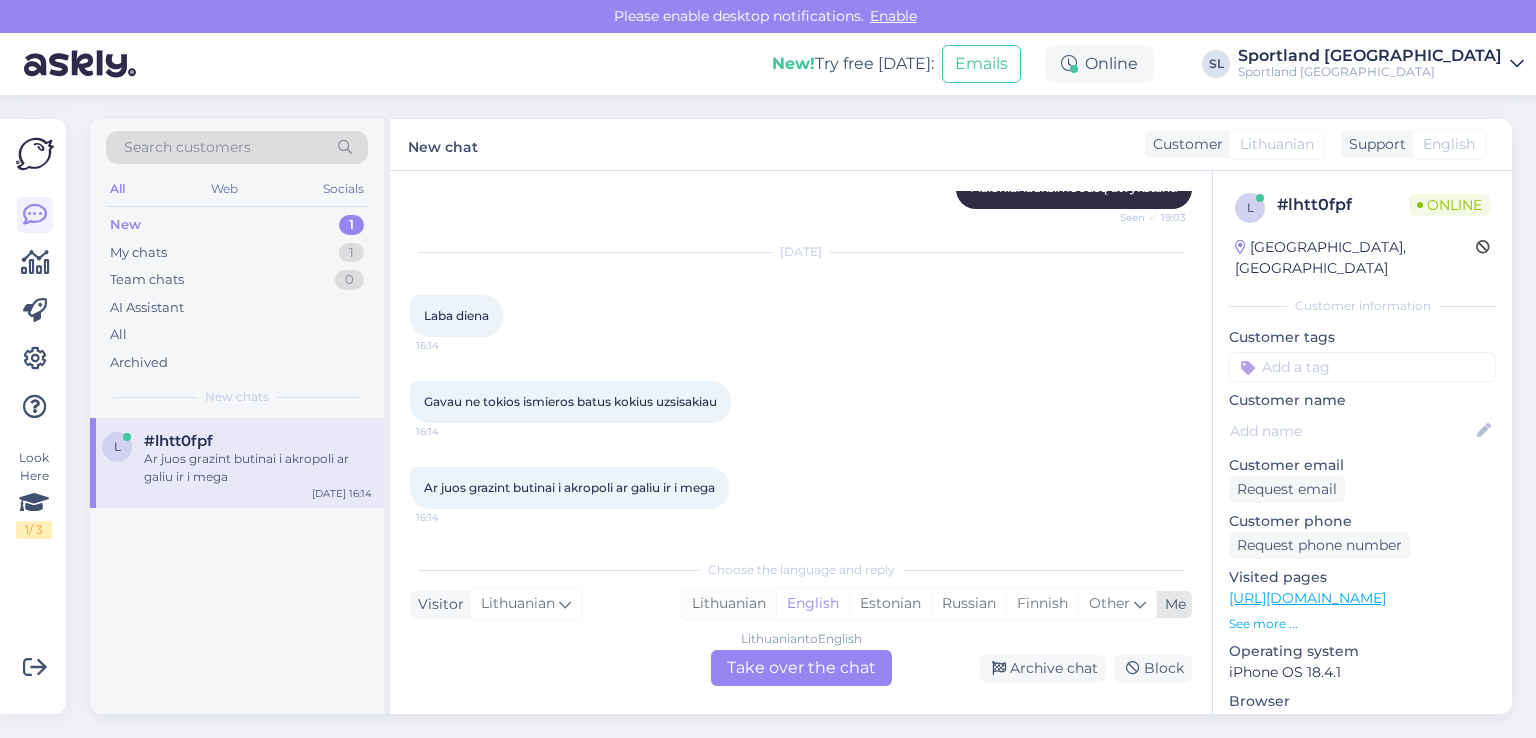 click on "Lithuanian" at bounding box center [729, 604] 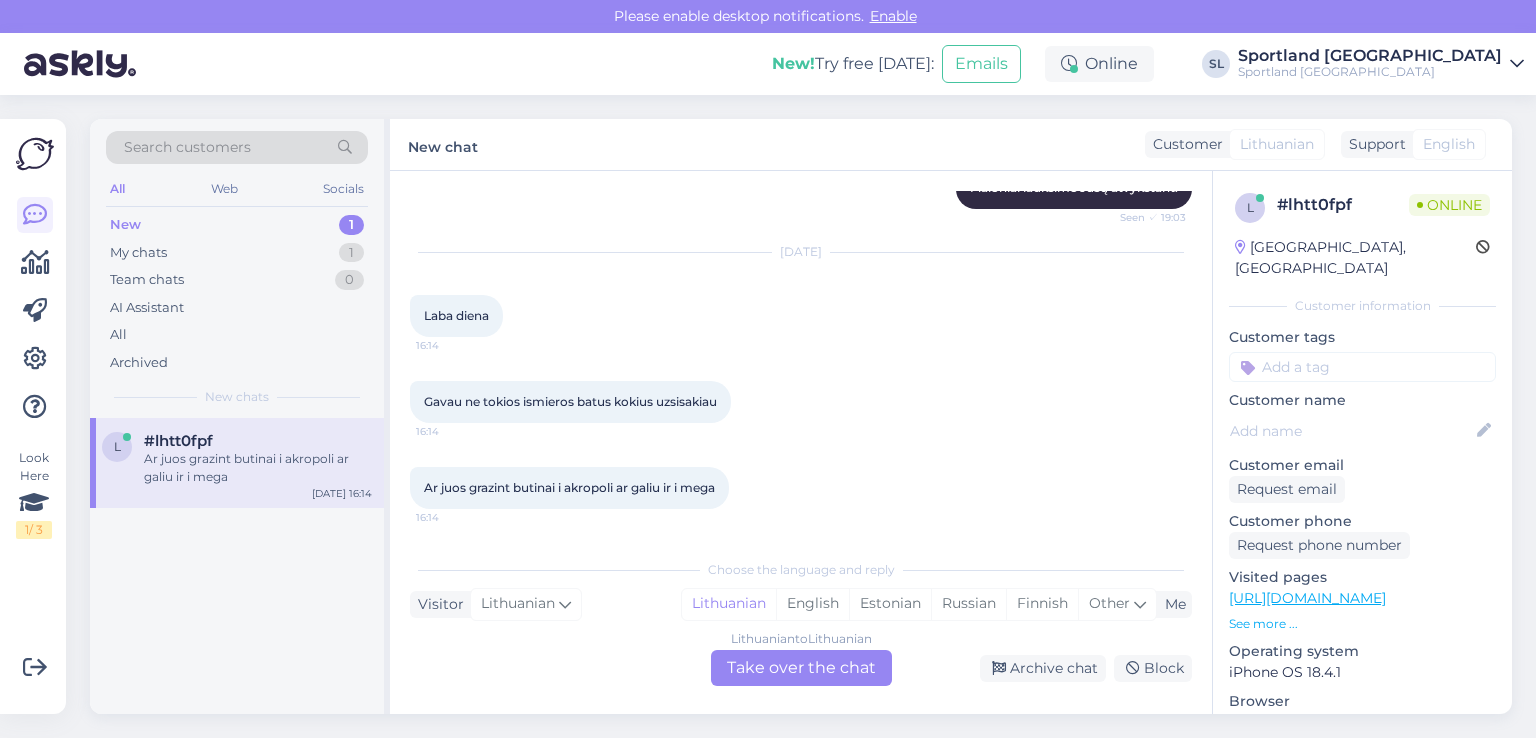 click on "Lithuanian  to  Lithuanian Take over the chat" at bounding box center (801, 668) 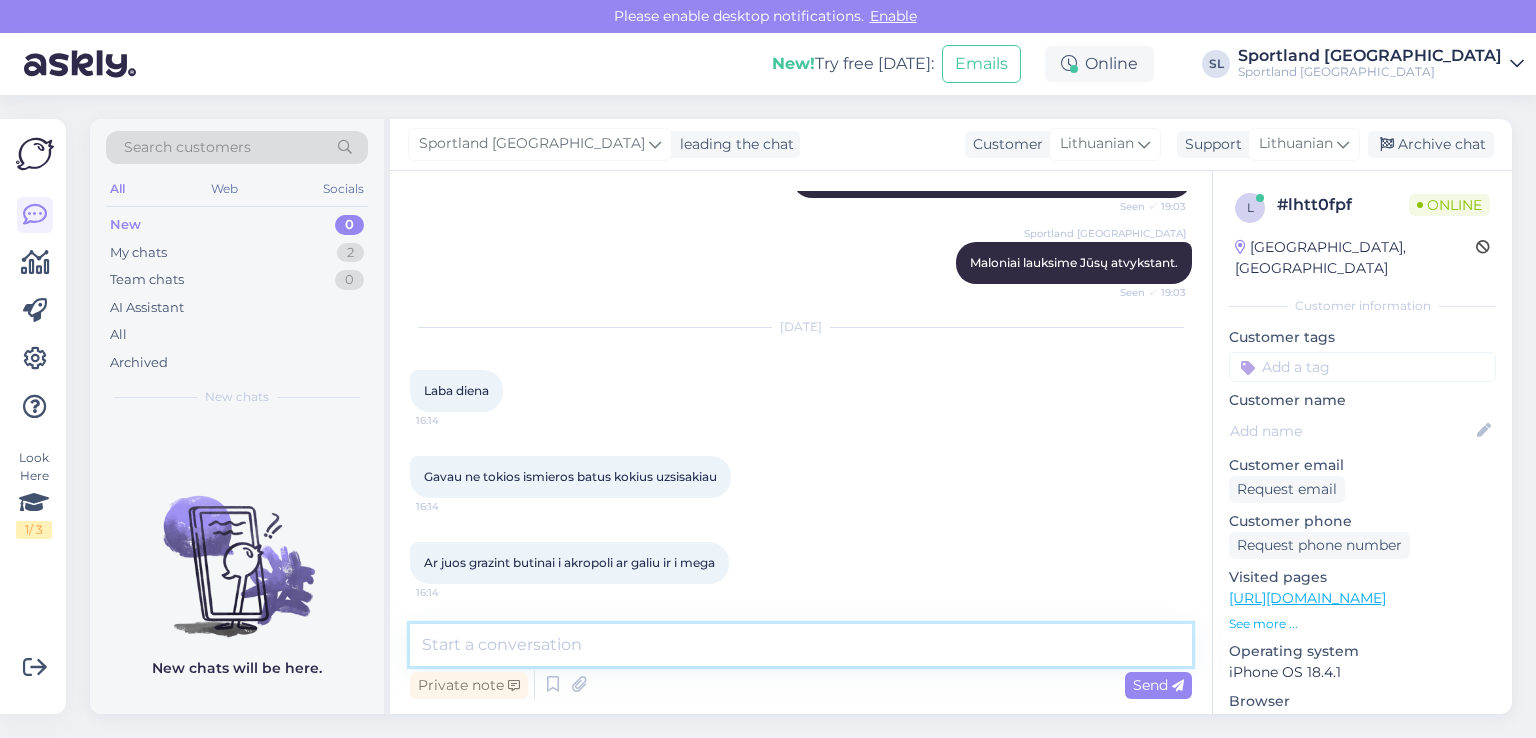 click at bounding box center [801, 645] 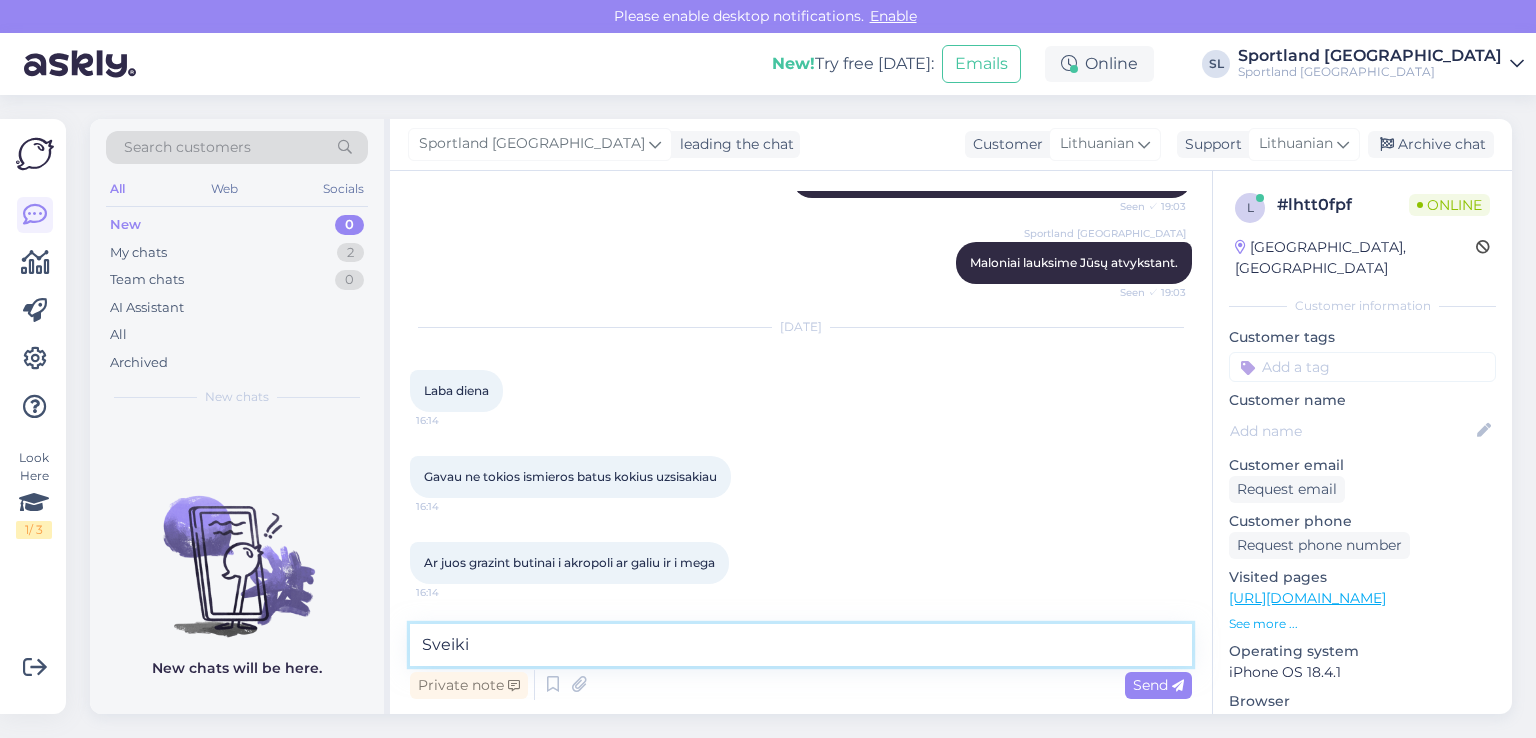 type on "Sveiki" 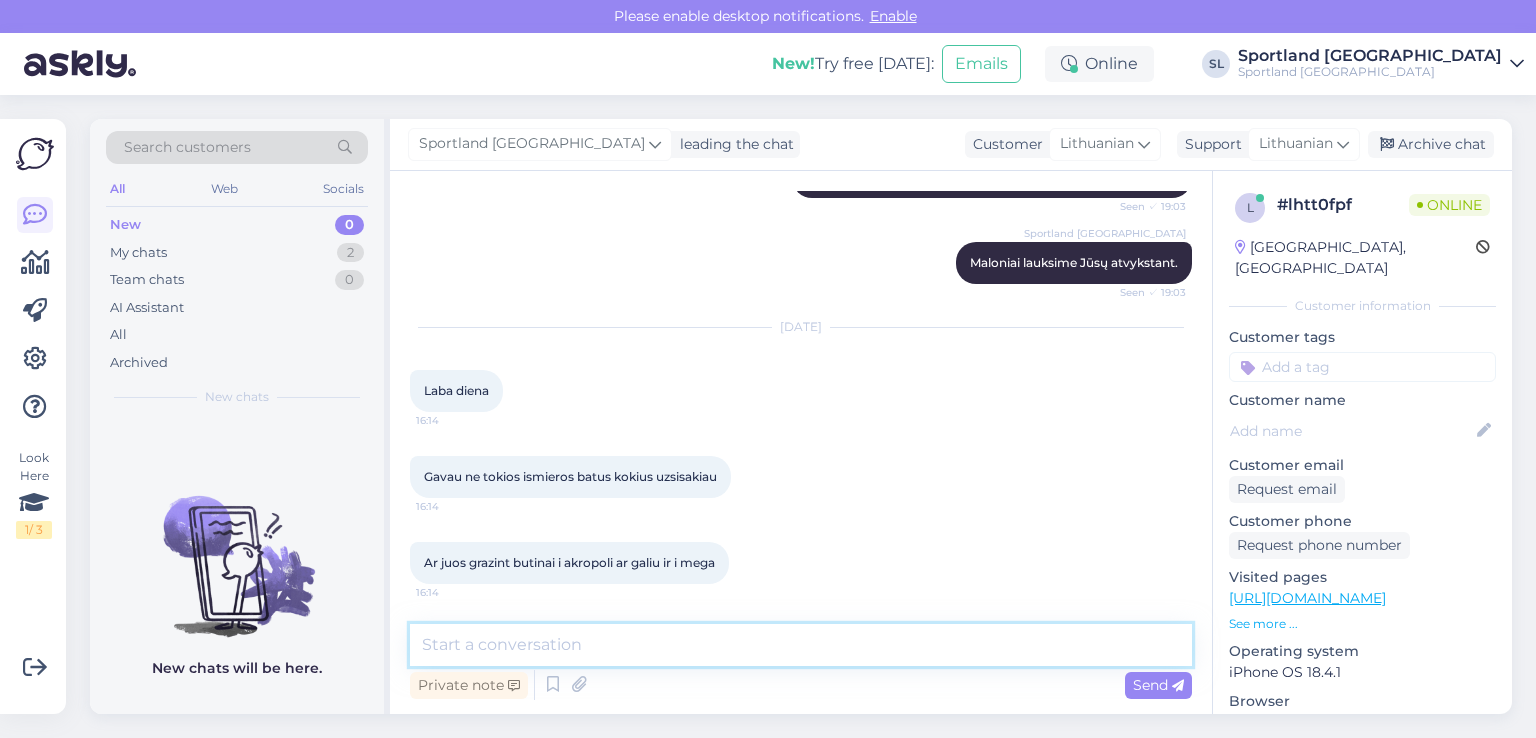 scroll, scrollTop: 1124, scrollLeft: 0, axis: vertical 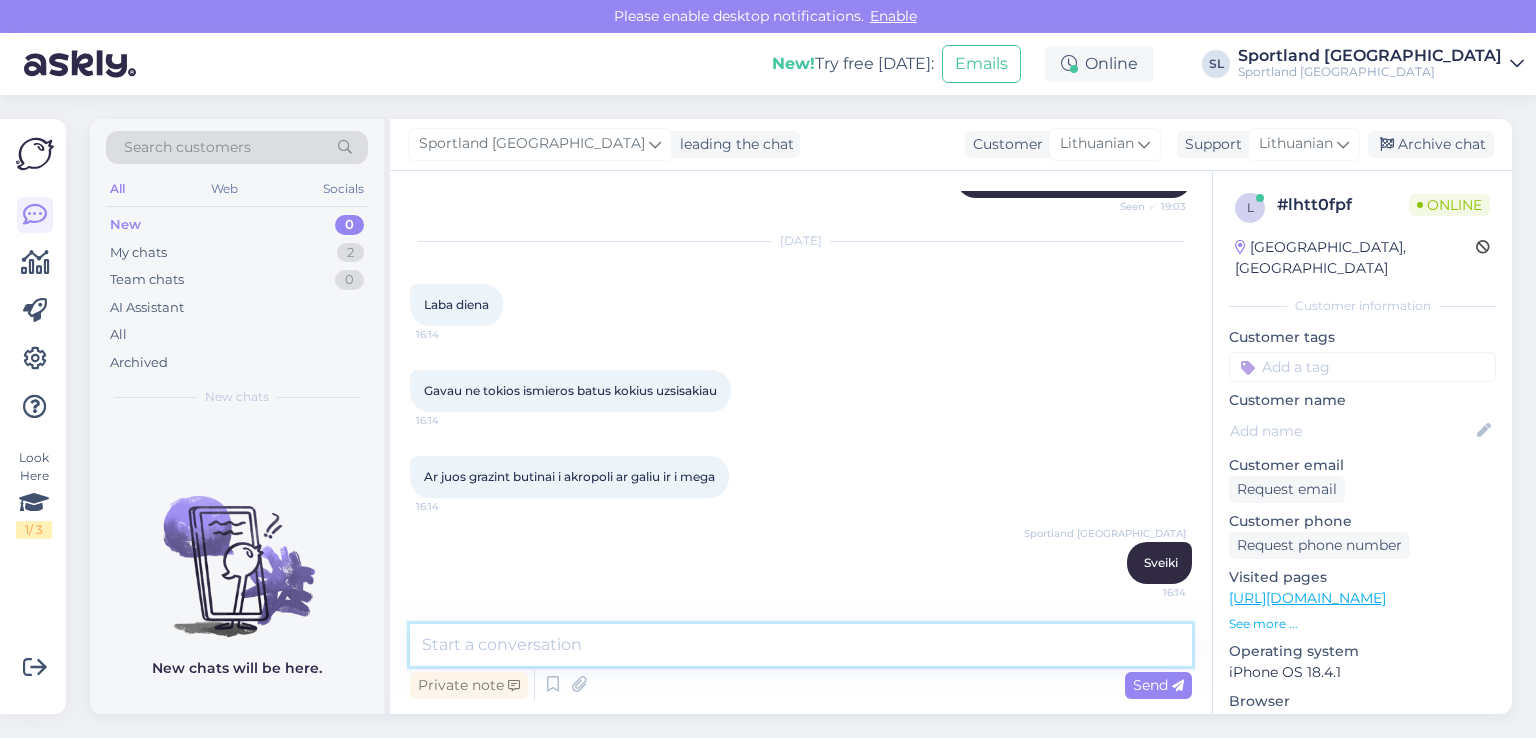 click at bounding box center [801, 645] 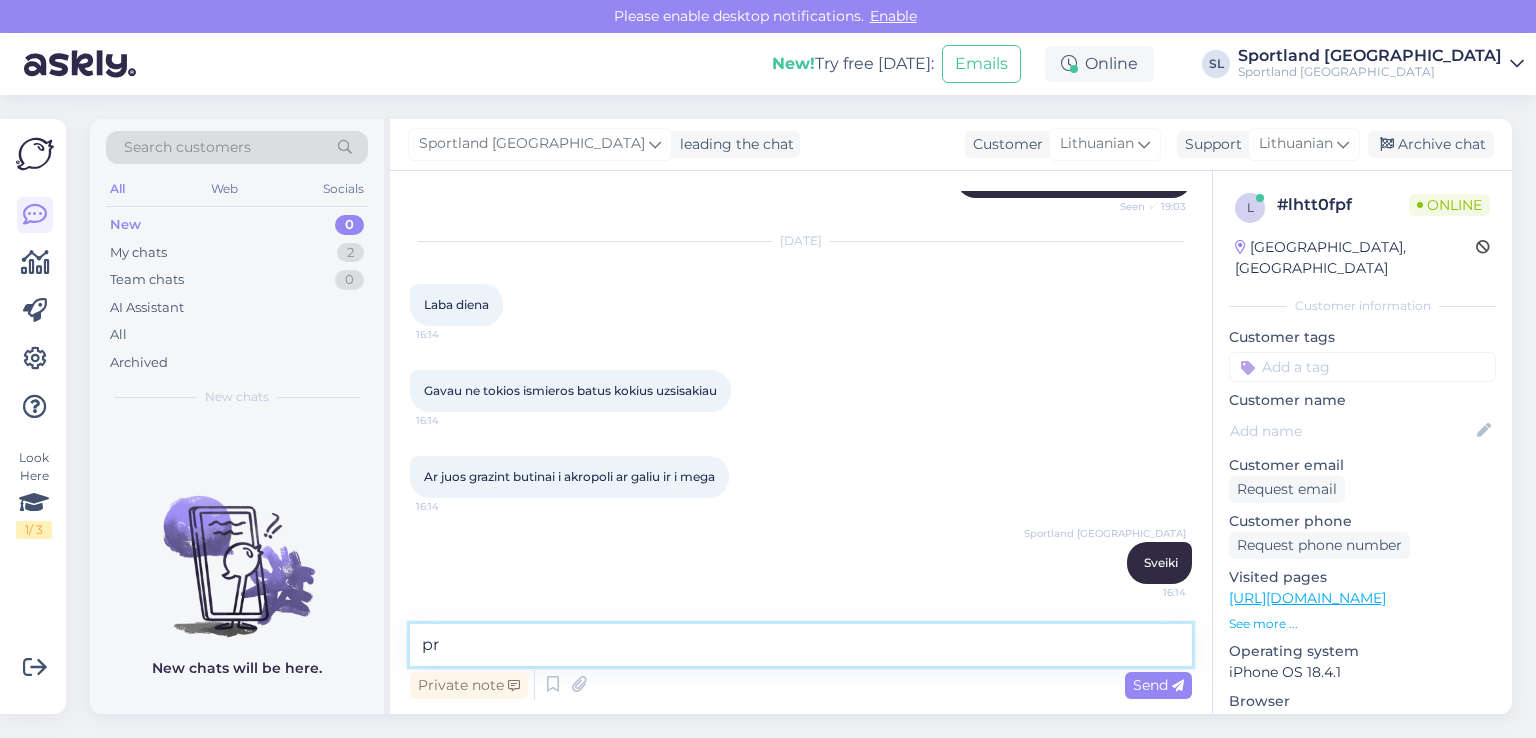 type on "p" 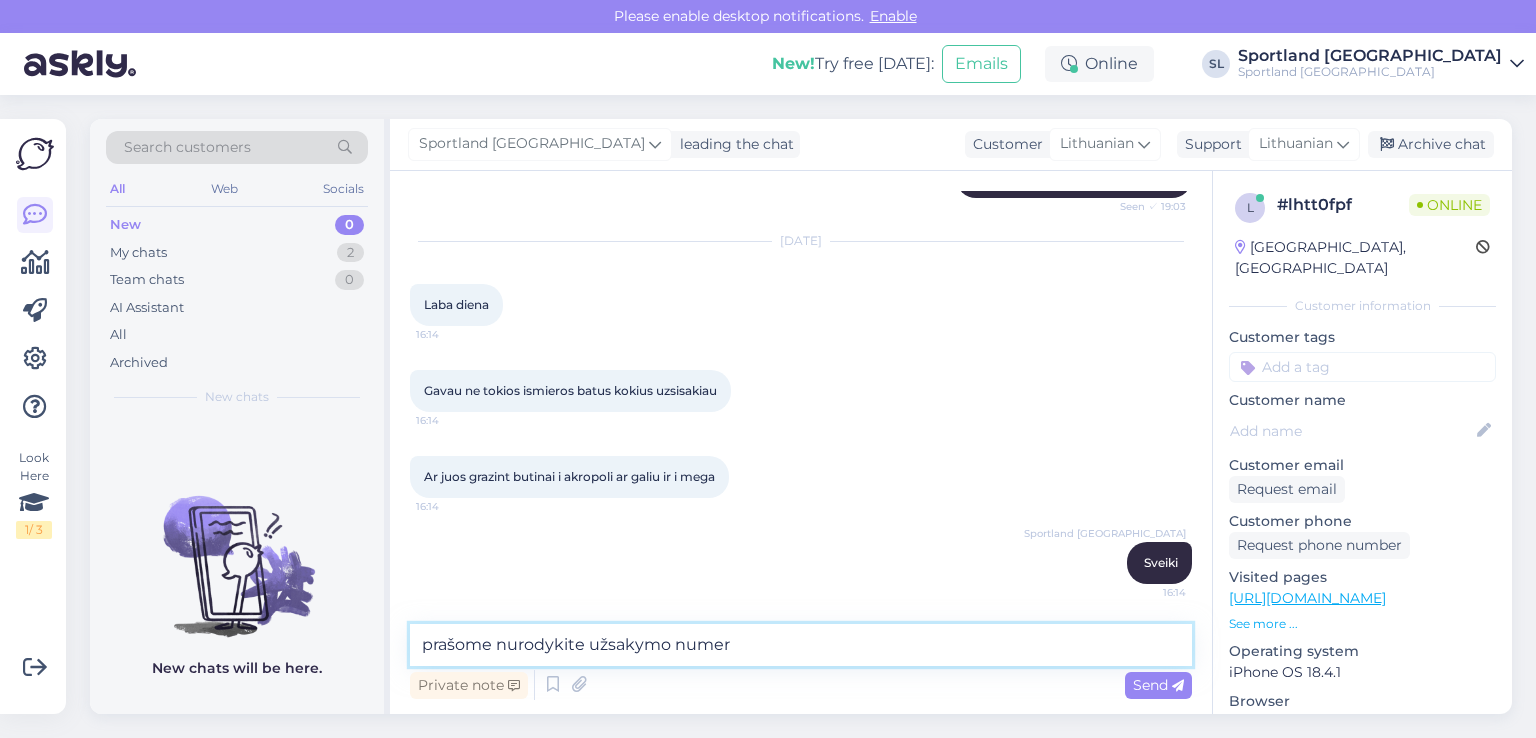 type on "prašome nurodykite užsakymo numerį" 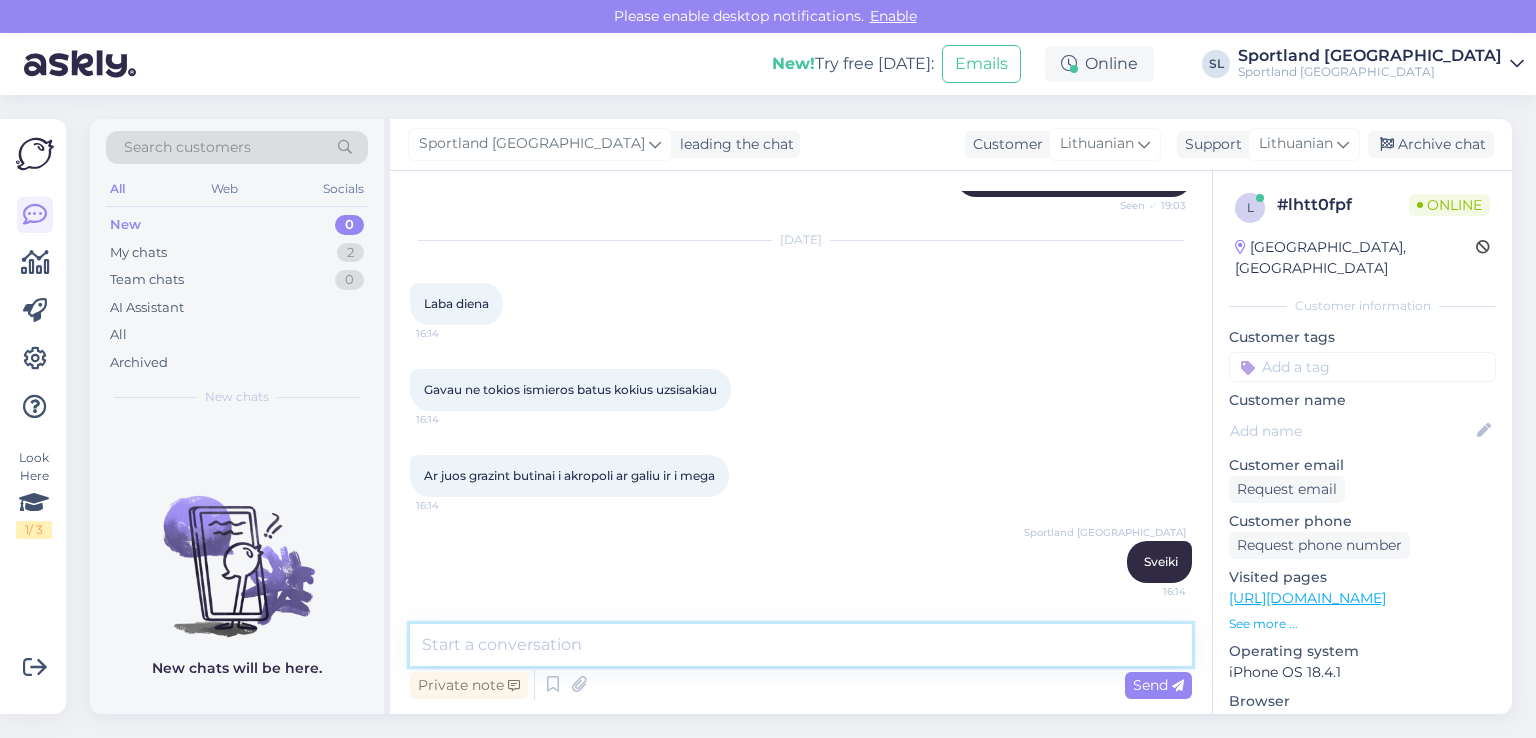 scroll, scrollTop: 1209, scrollLeft: 0, axis: vertical 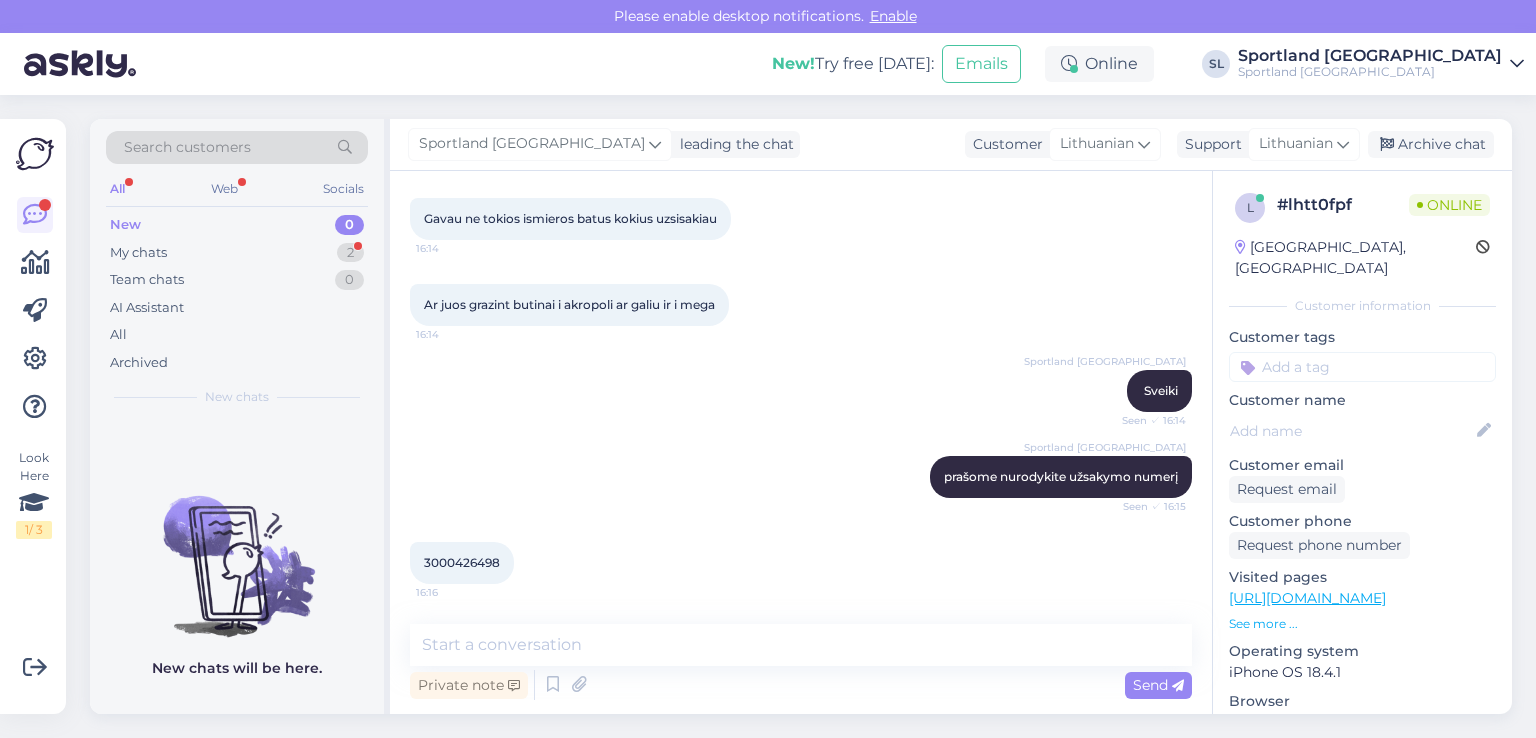 click on "3000426498 16:16" at bounding box center [462, 563] 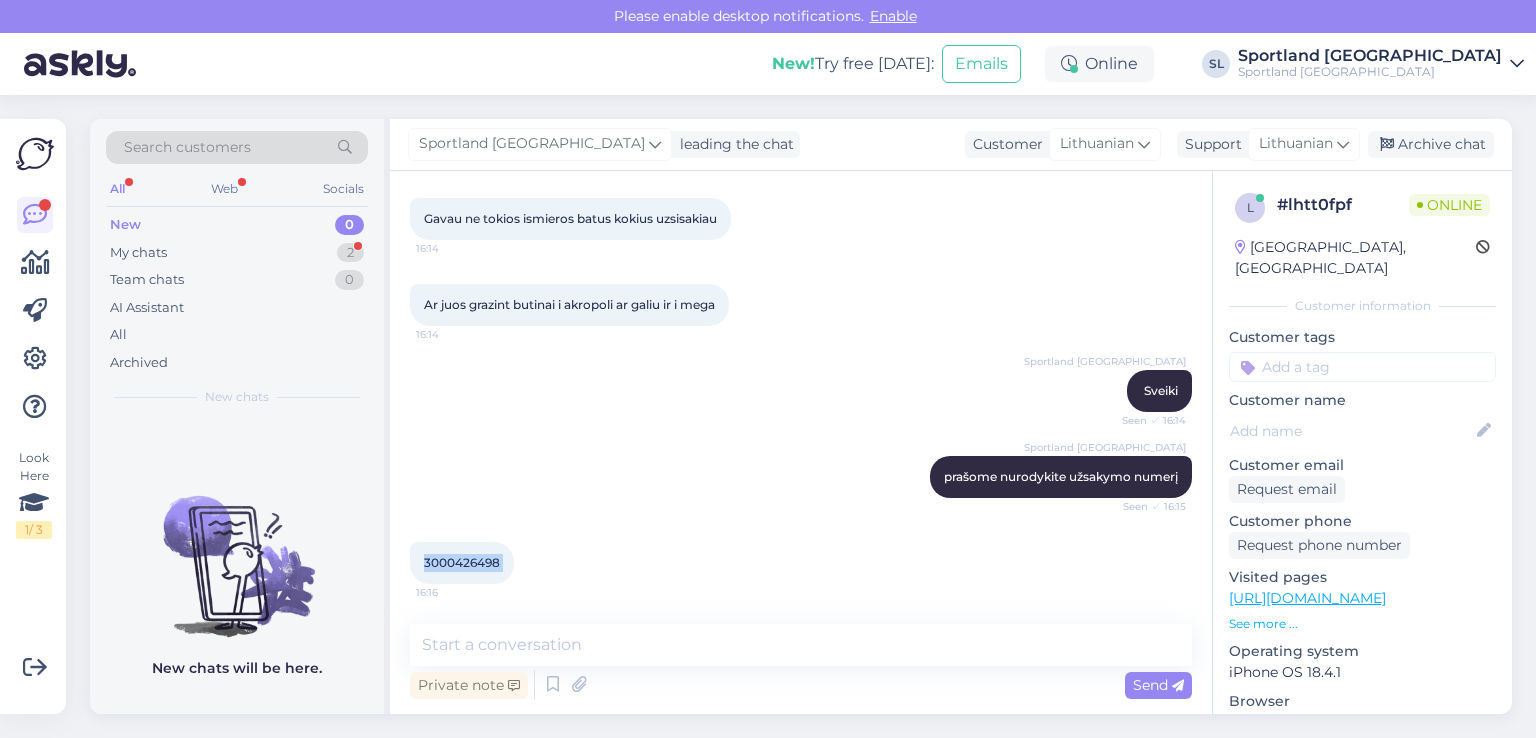 click on "3000426498 16:16" at bounding box center [462, 563] 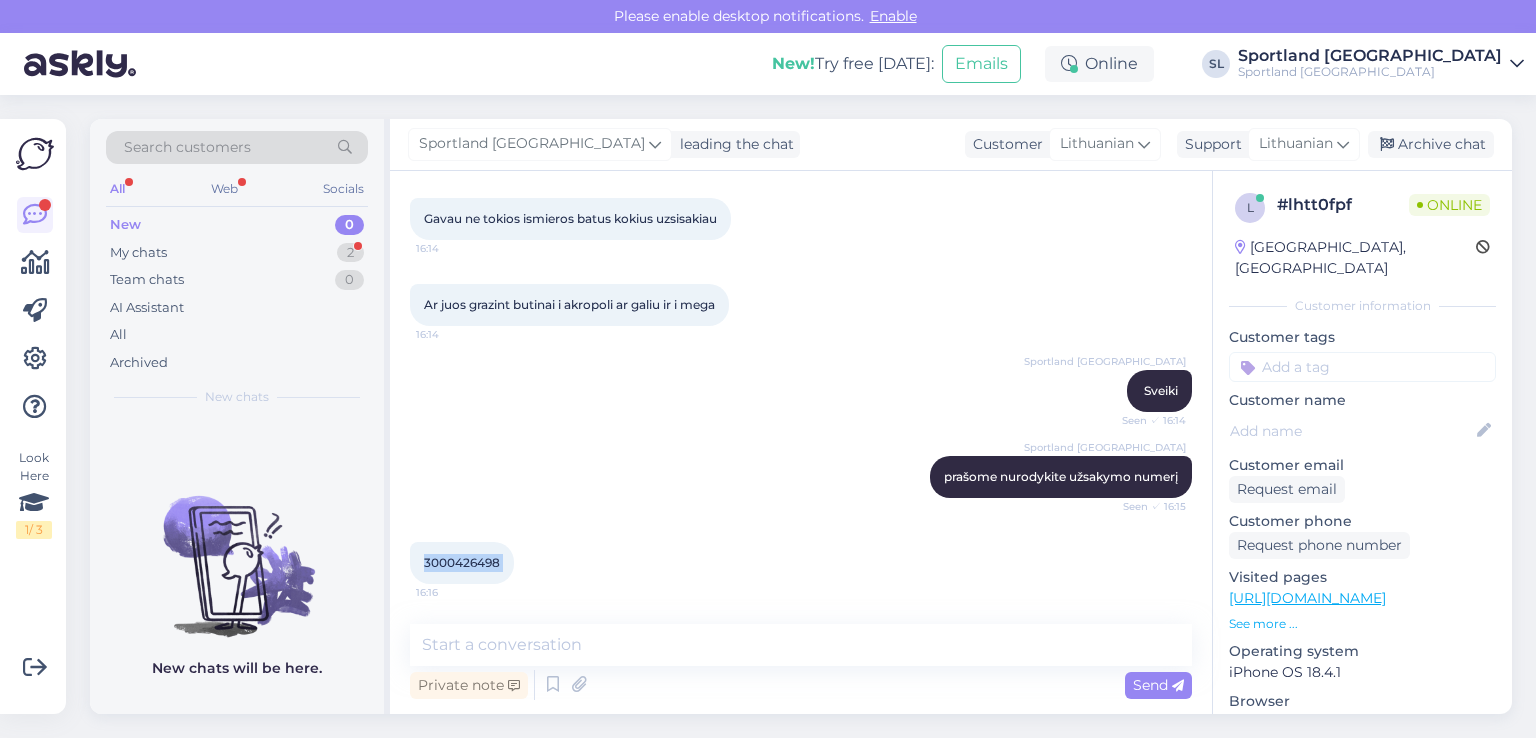 copy on "3000426498 16:16" 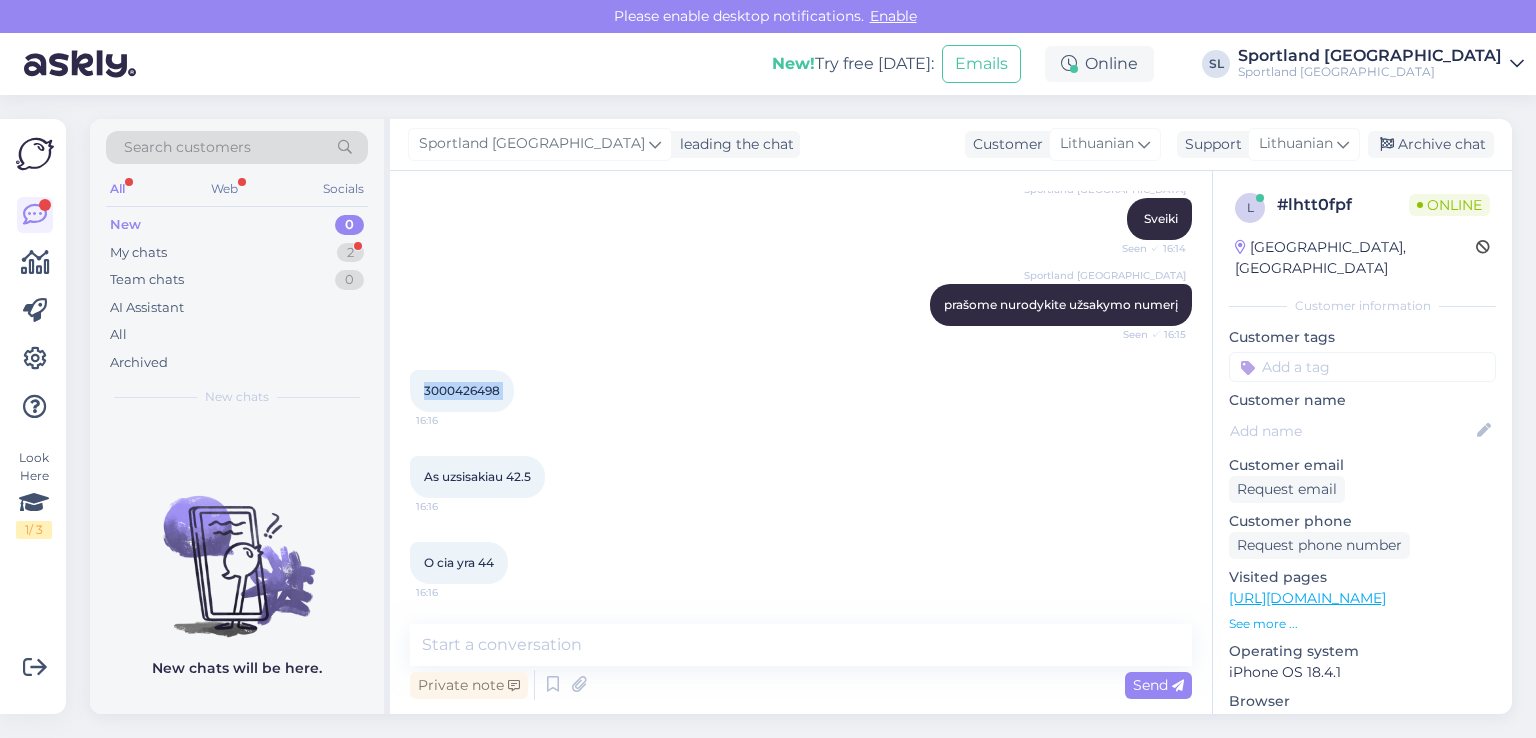 scroll, scrollTop: 1467, scrollLeft: 0, axis: vertical 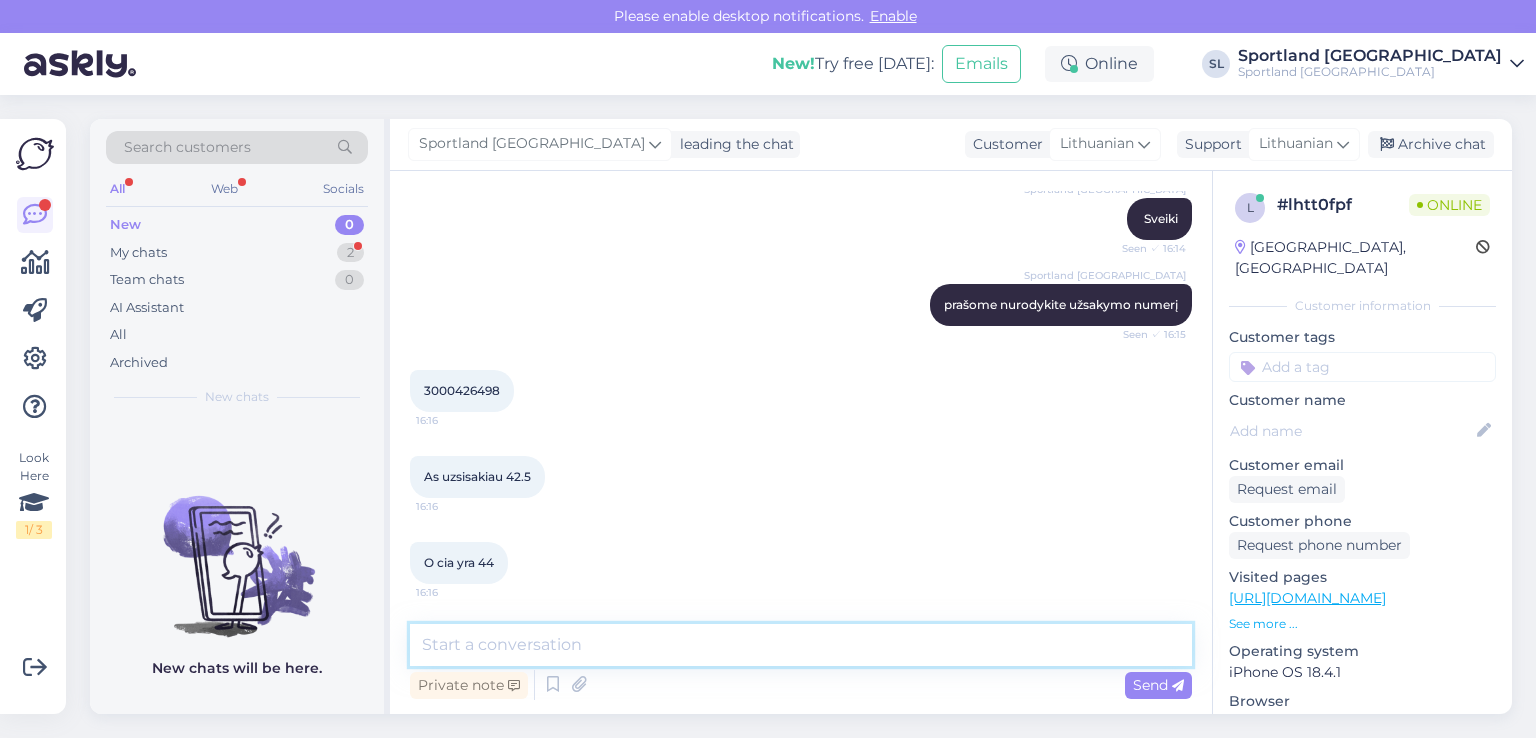 click at bounding box center [801, 645] 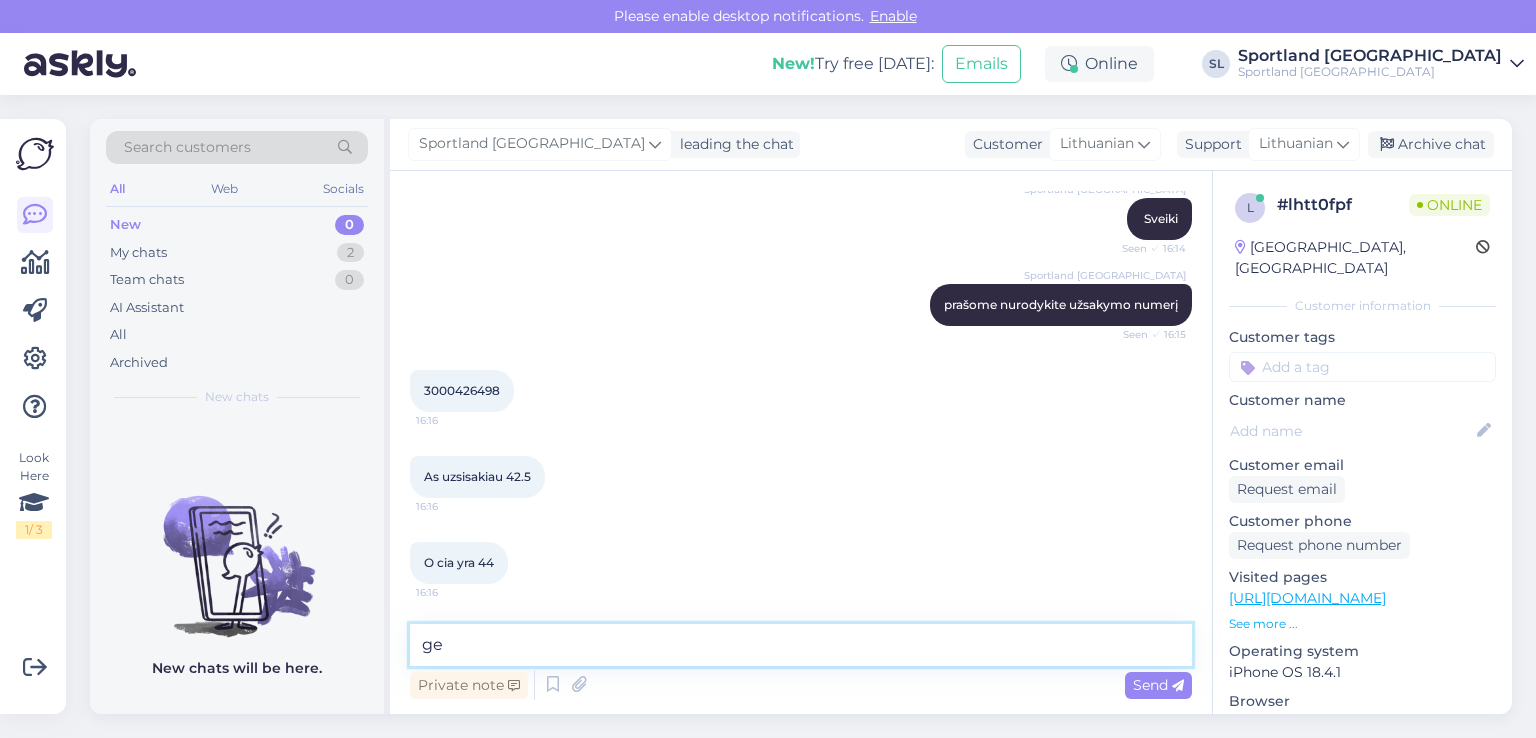 type on "g" 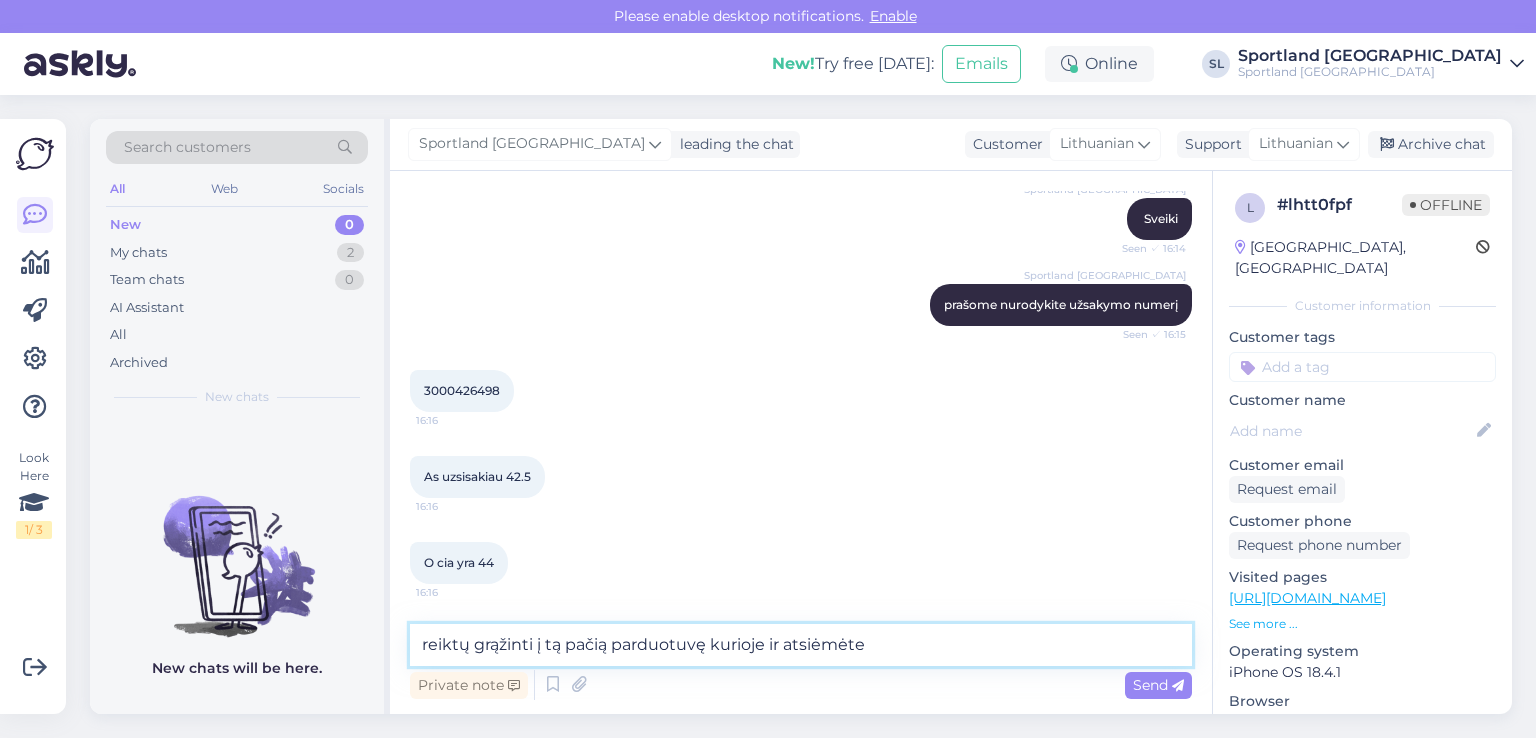 type on "reiktų grąžinti į tą pačią parduotuvę kurioje ir atsiėmėte" 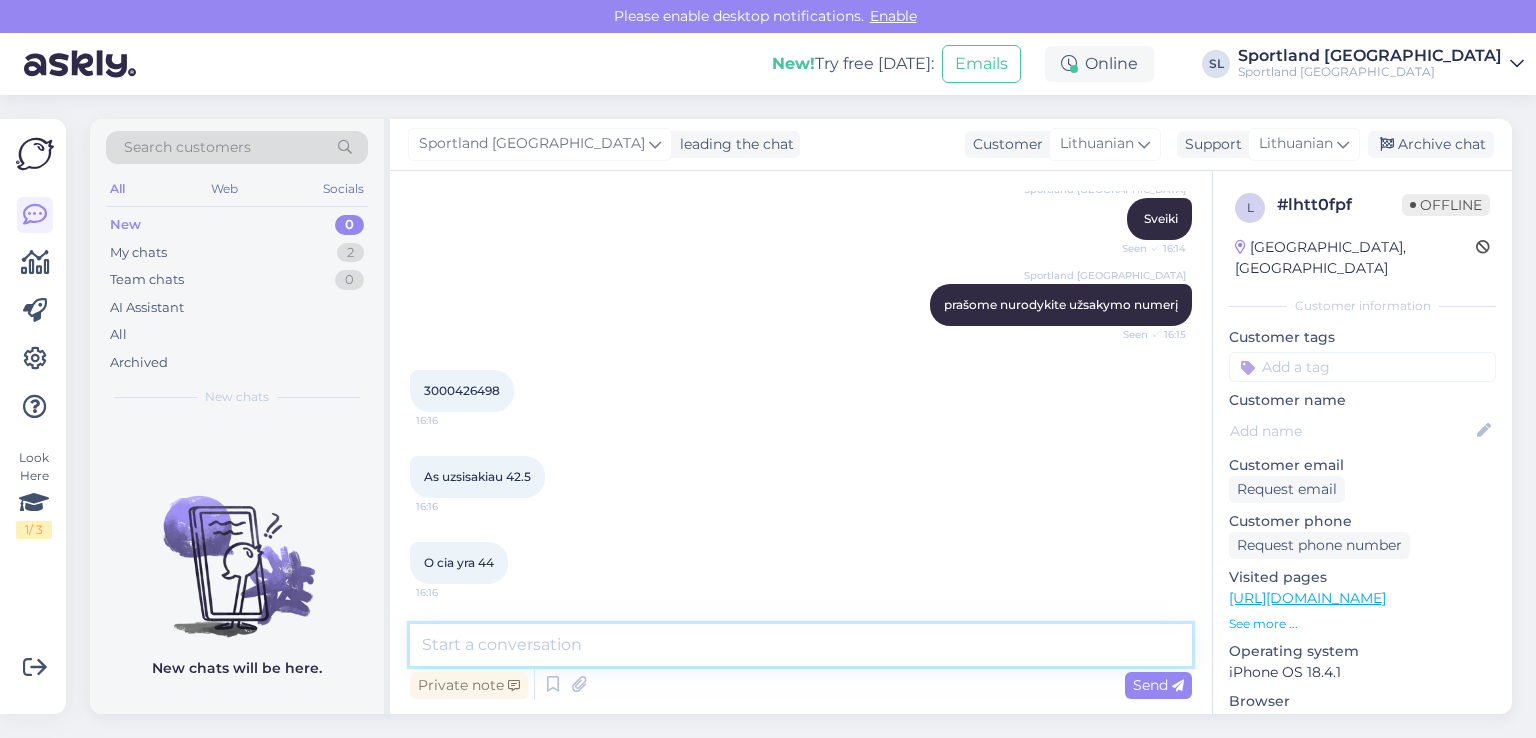 scroll, scrollTop: 1553, scrollLeft: 0, axis: vertical 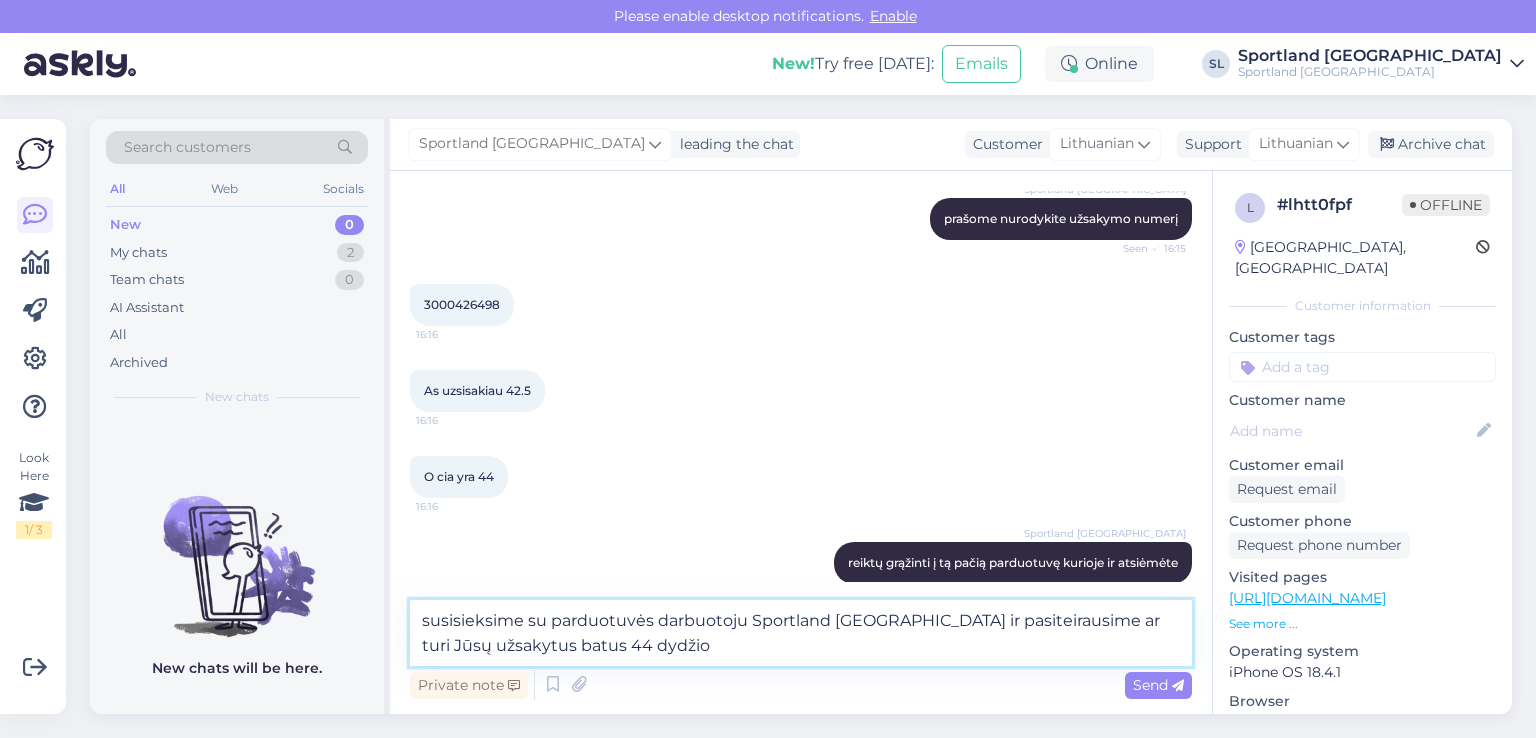 type on "susisieksime su parduotuvės darbuotoju Sportland [GEOGRAPHIC_DATA] ir pasiteirausime ar turi Jūsų užsakytus batus 44 dydžio" 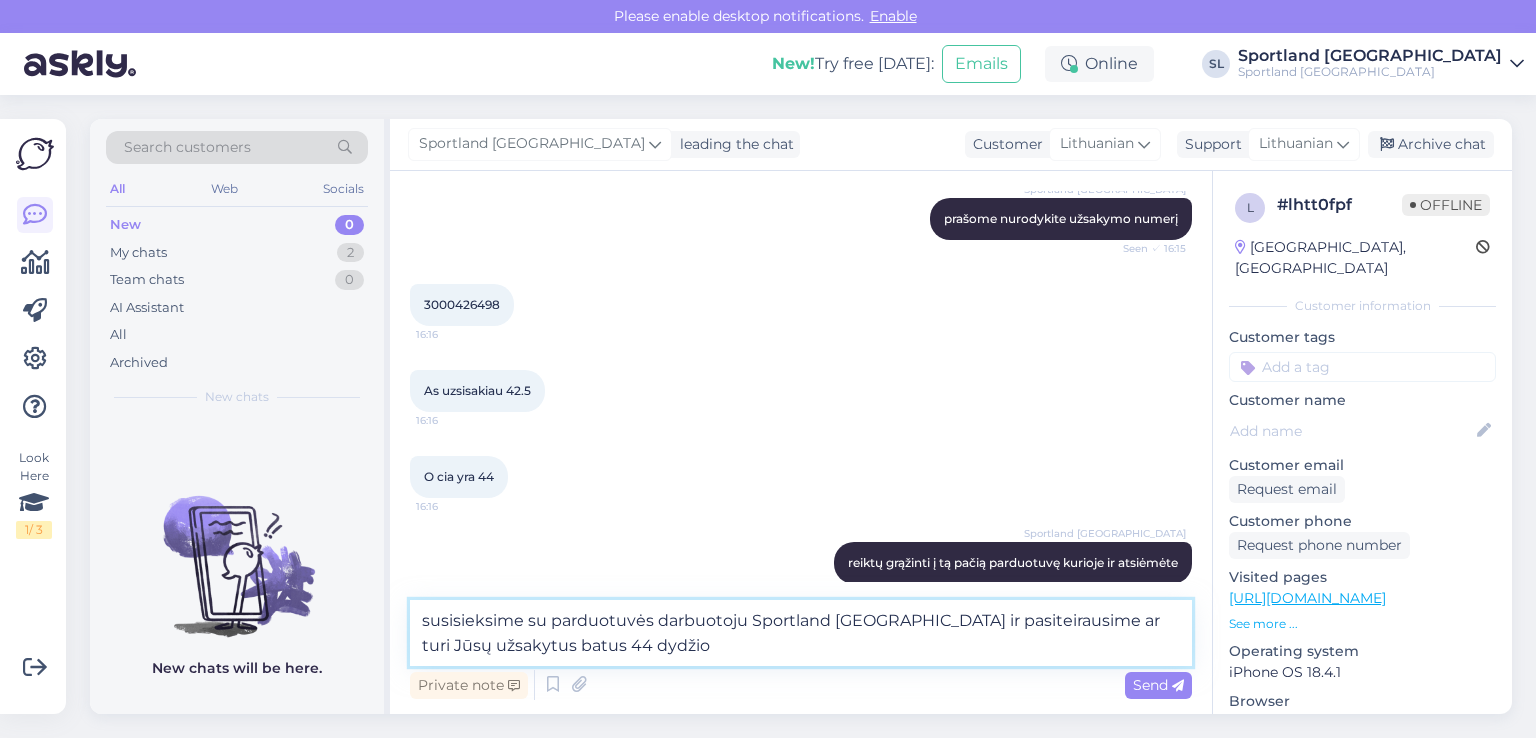 drag, startPoint x: 688, startPoint y: 653, endPoint x: 413, endPoint y: 611, distance: 278.18878 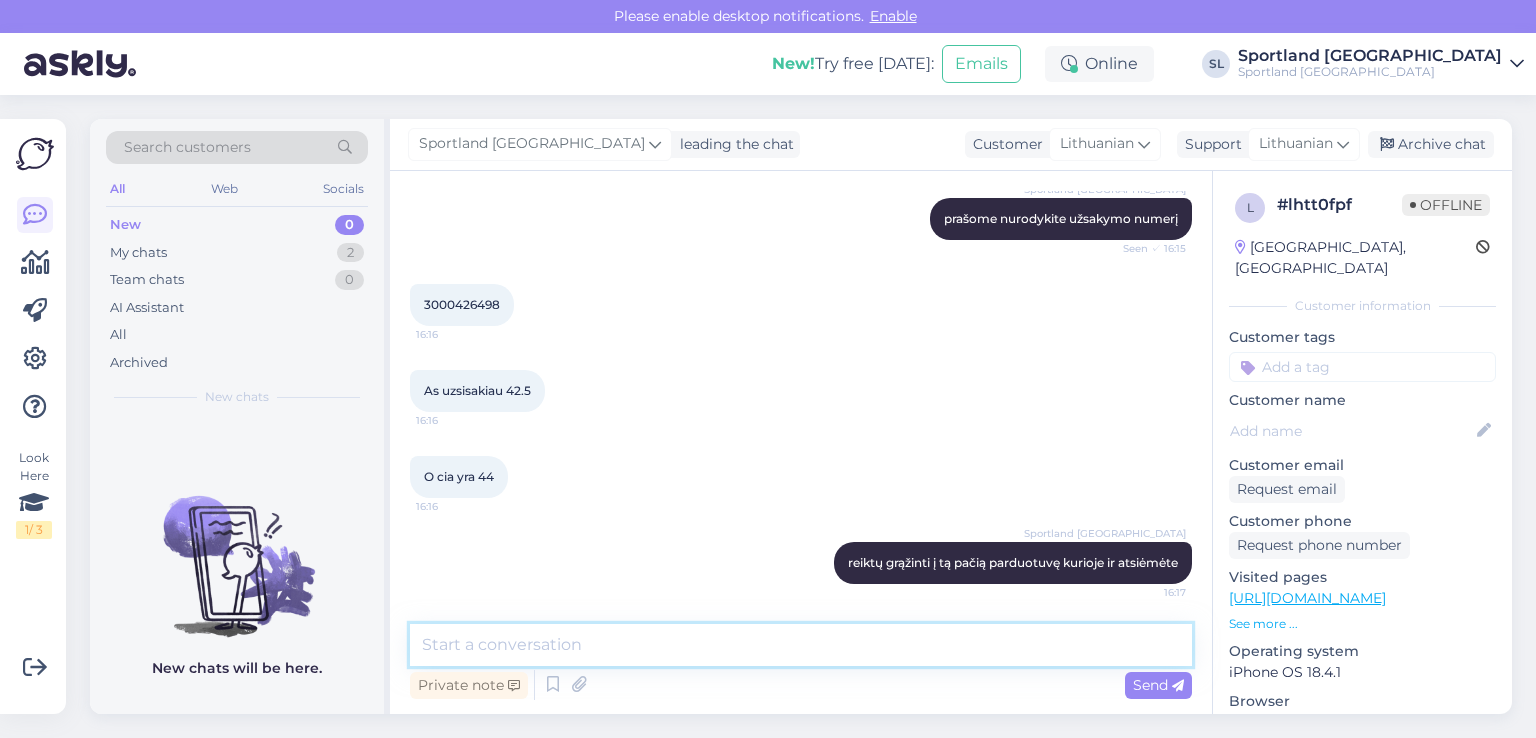 type 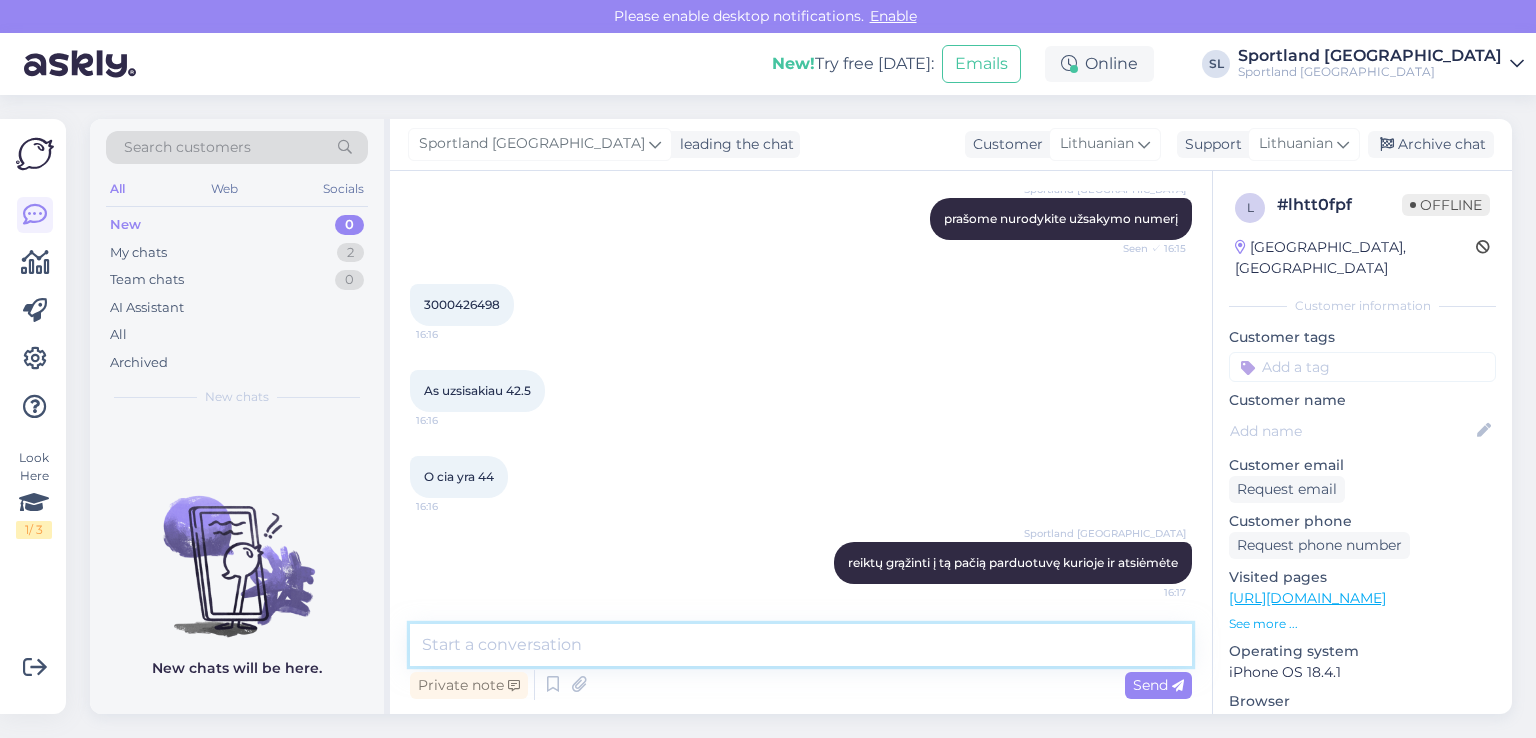 click at bounding box center [801, 645] 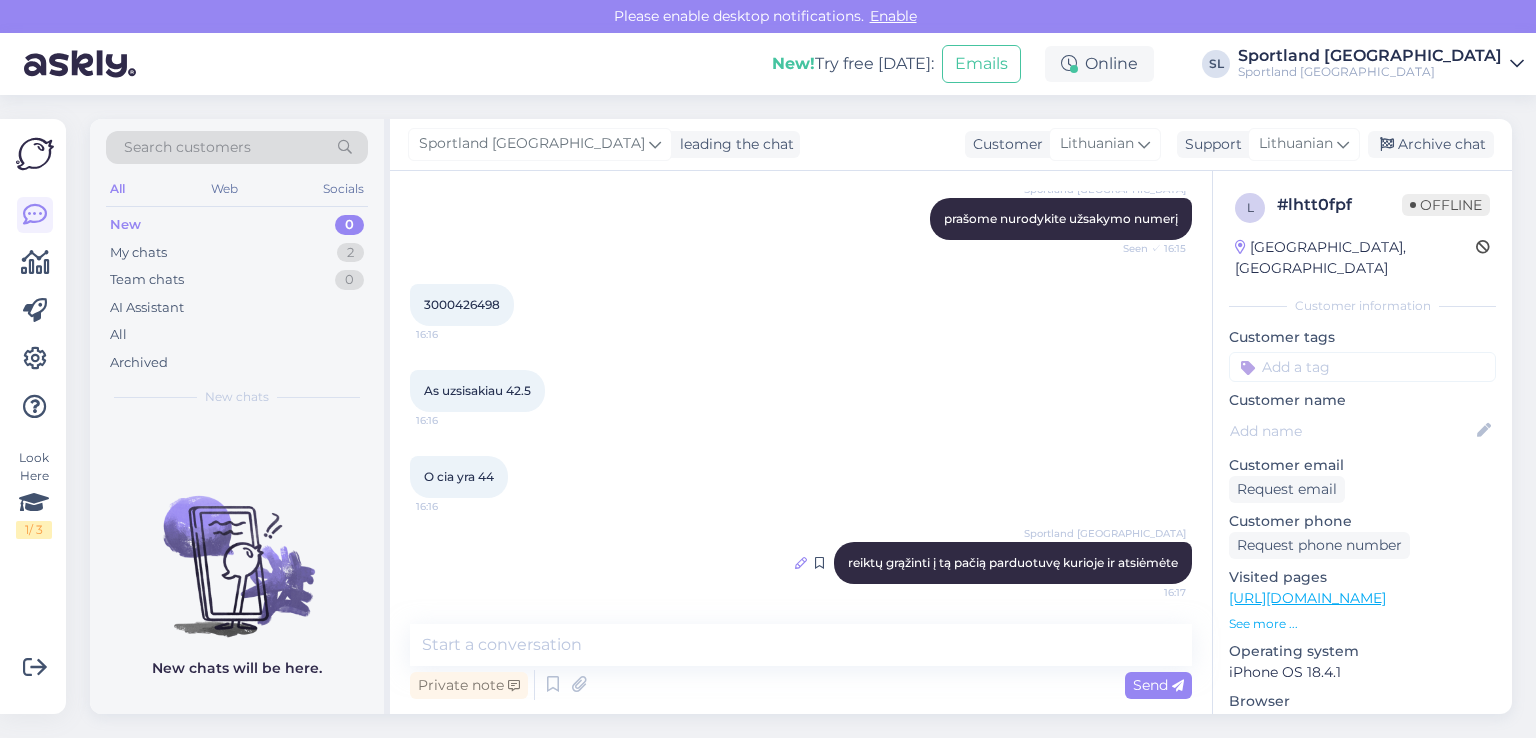 click at bounding box center (801, 563) 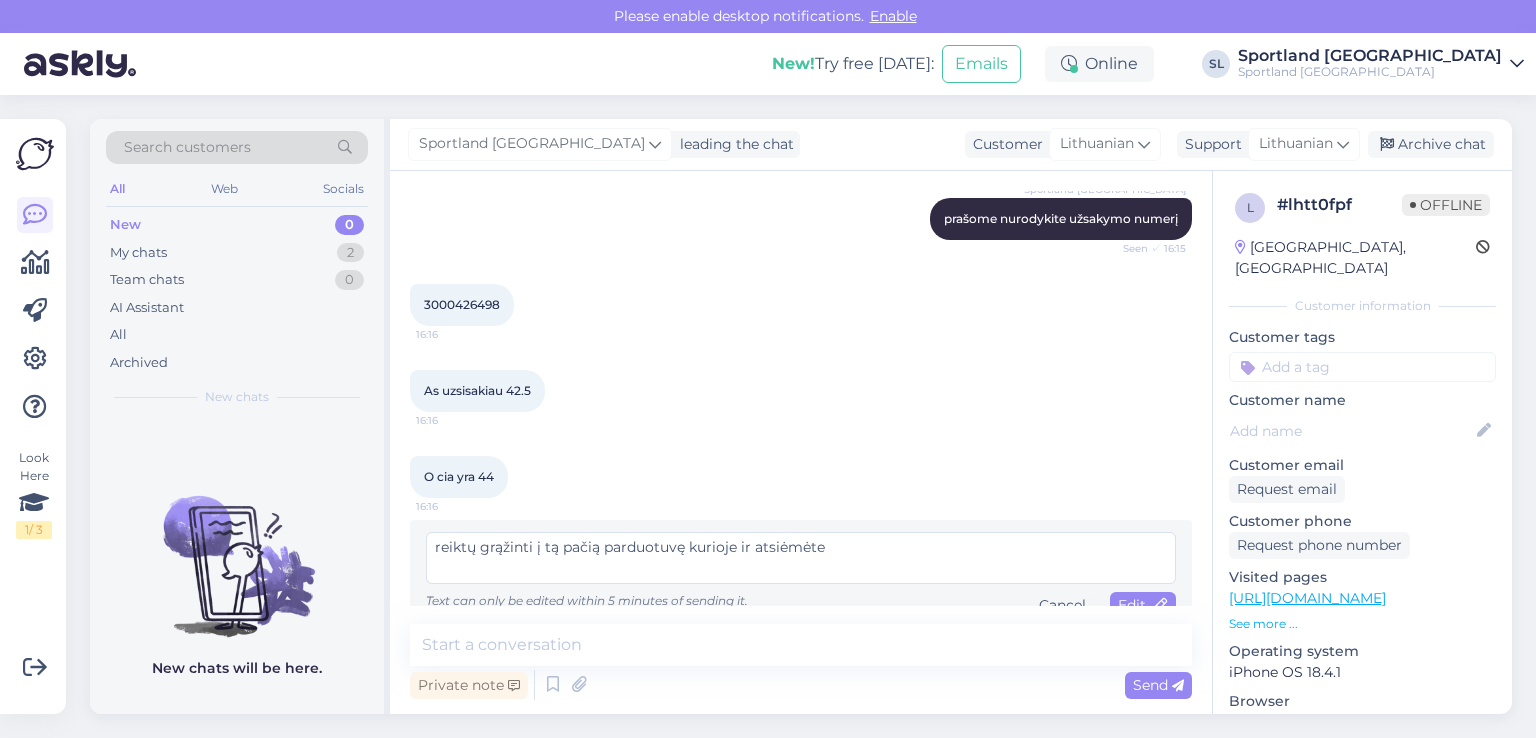 drag, startPoint x: 867, startPoint y: 541, endPoint x: 426, endPoint y: 543, distance: 441.00455 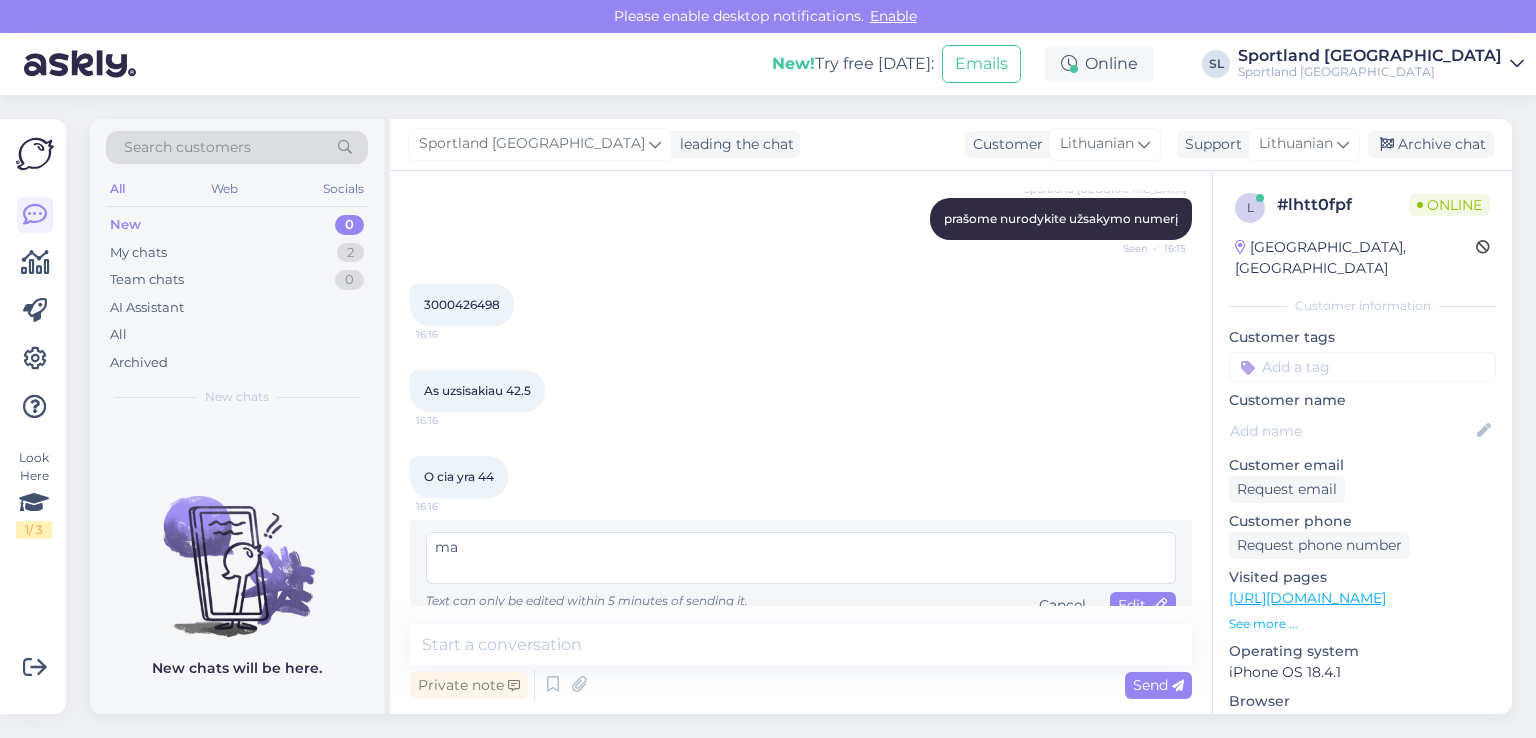 type on "m" 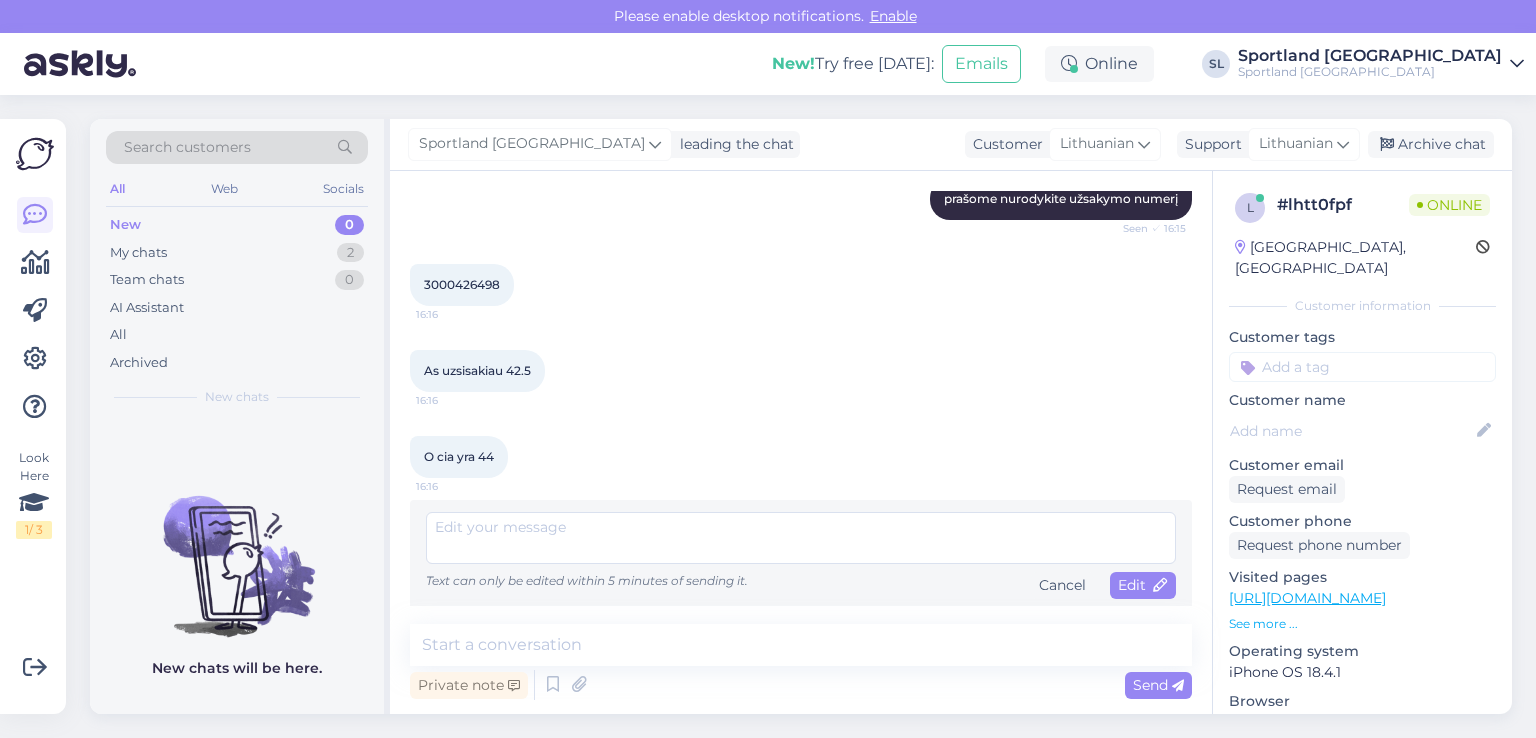 scroll, scrollTop: 1578, scrollLeft: 0, axis: vertical 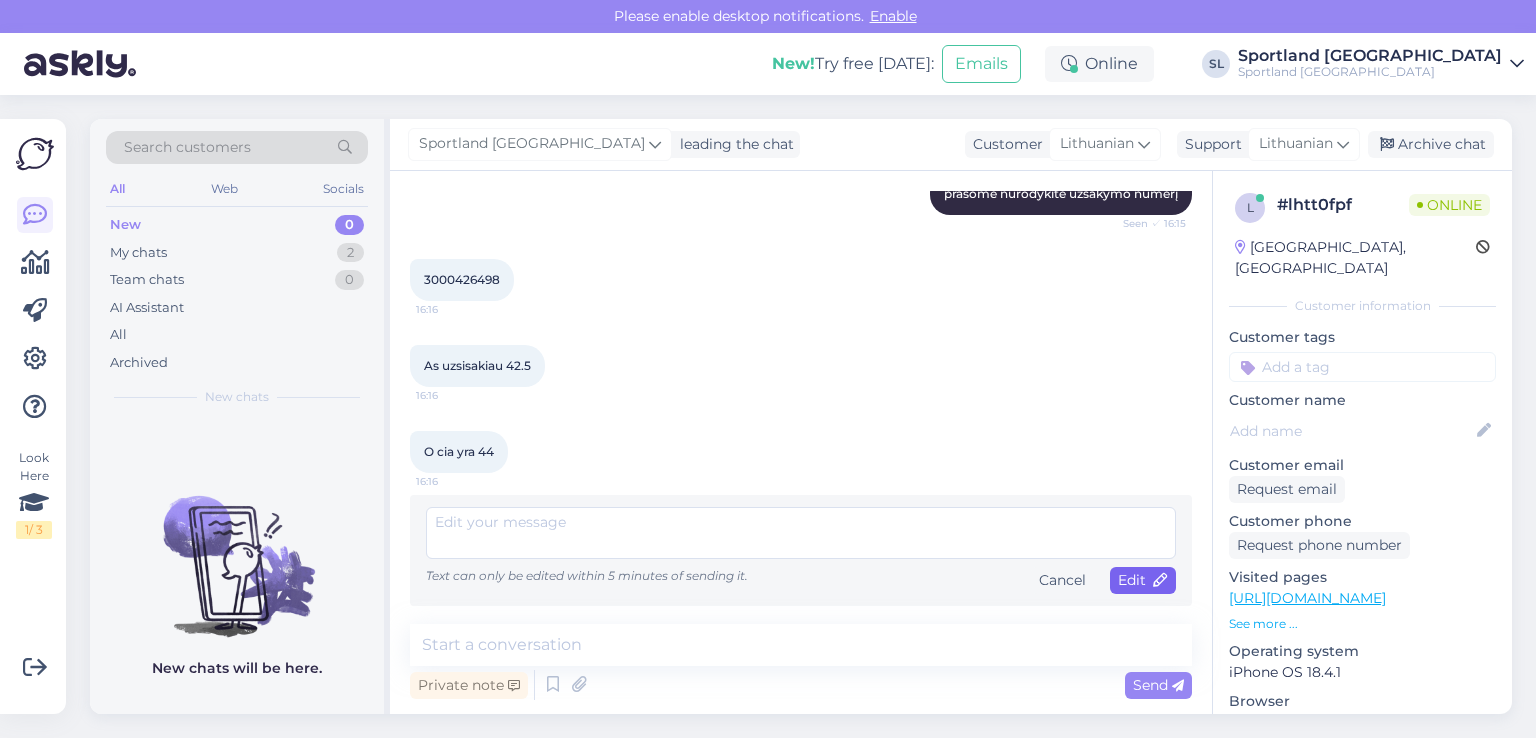 type 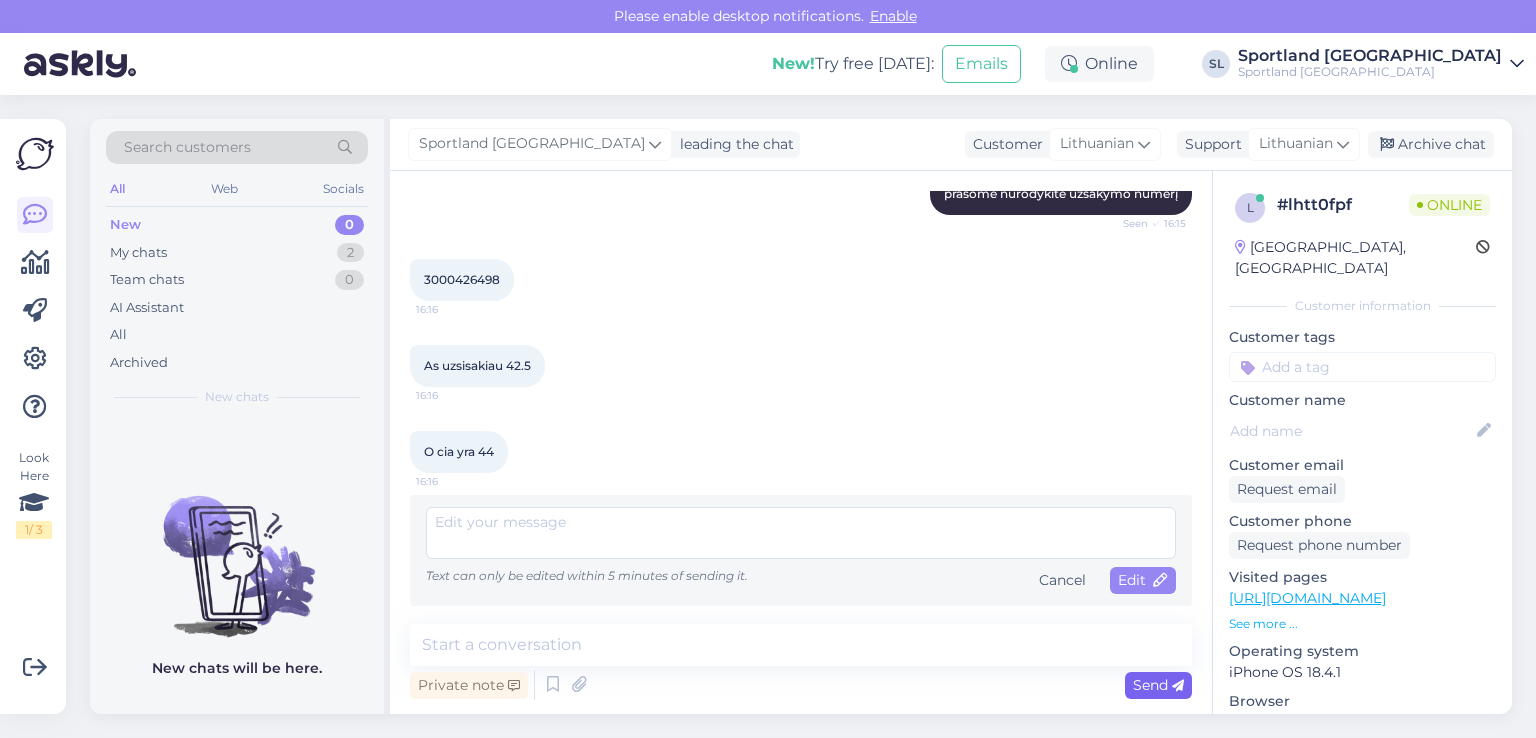 click on "Send" at bounding box center [1158, 685] 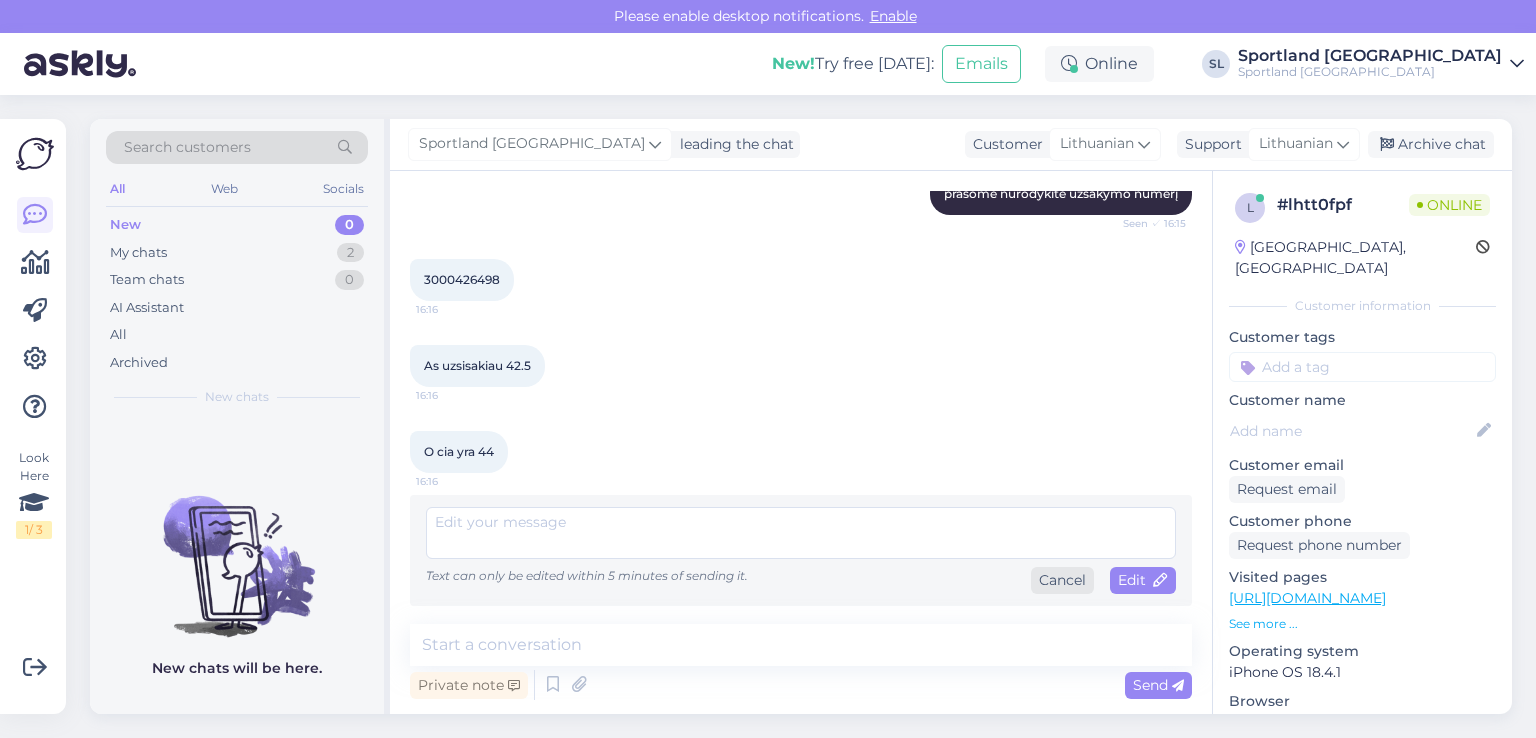 click on "Cancel" at bounding box center (1062, 580) 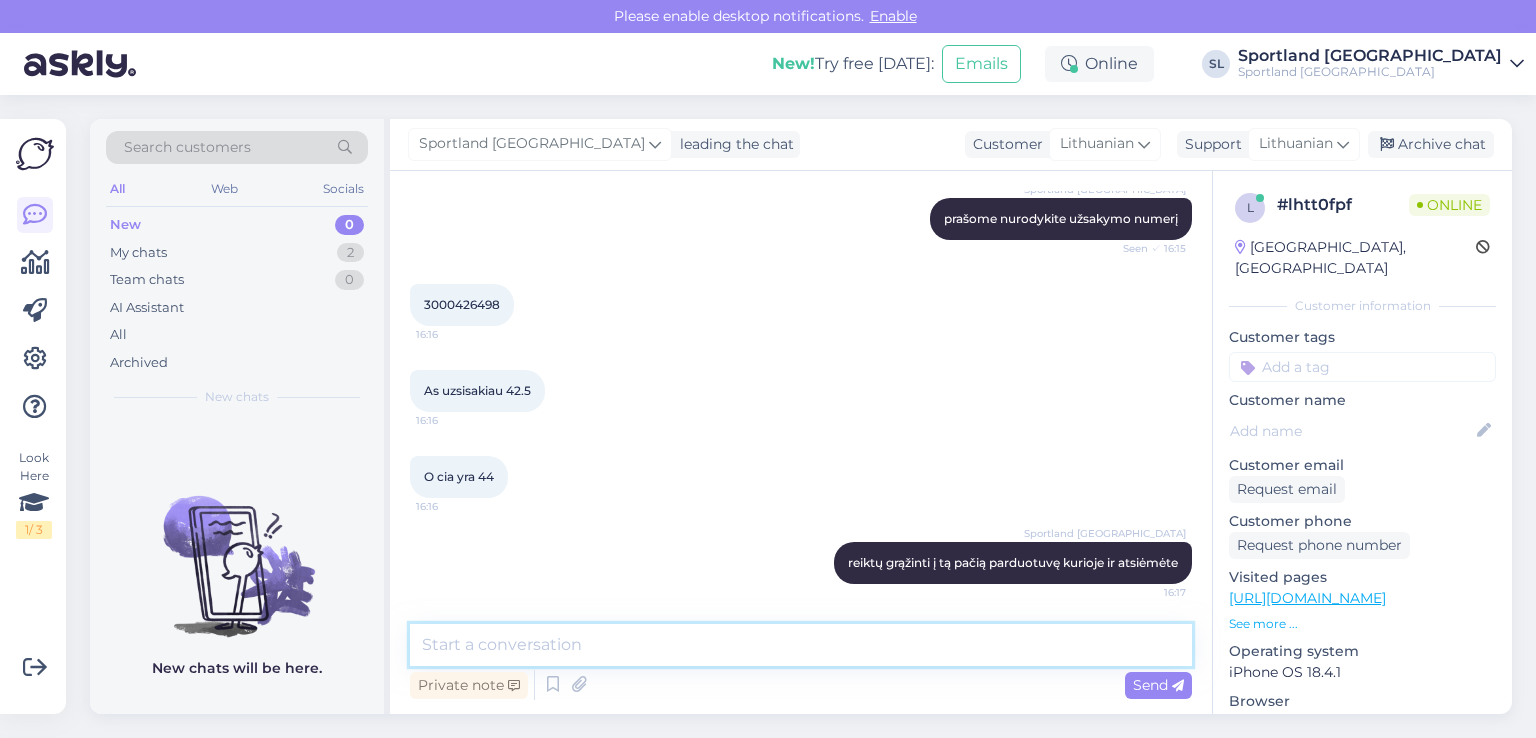 click at bounding box center (801, 645) 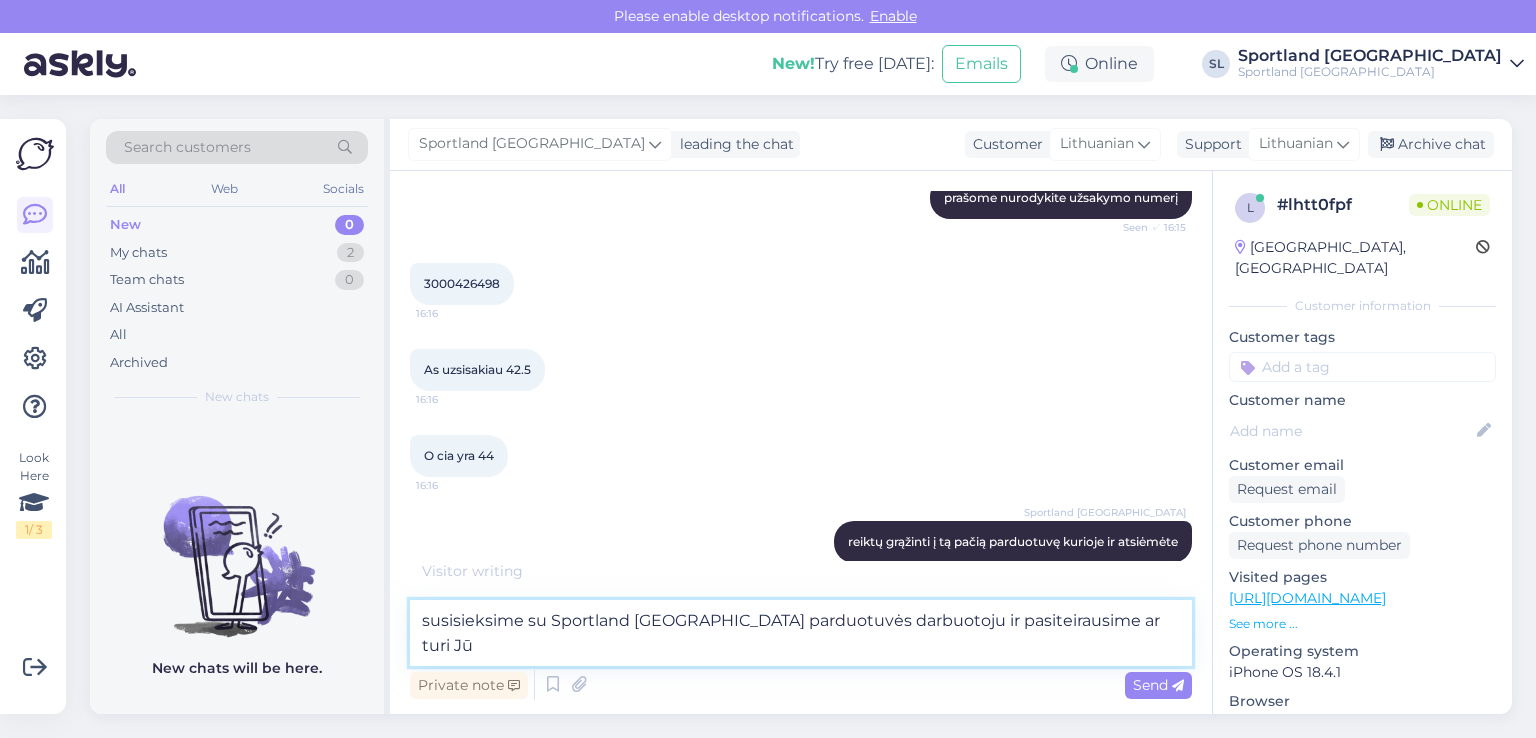 scroll, scrollTop: 1578, scrollLeft: 0, axis: vertical 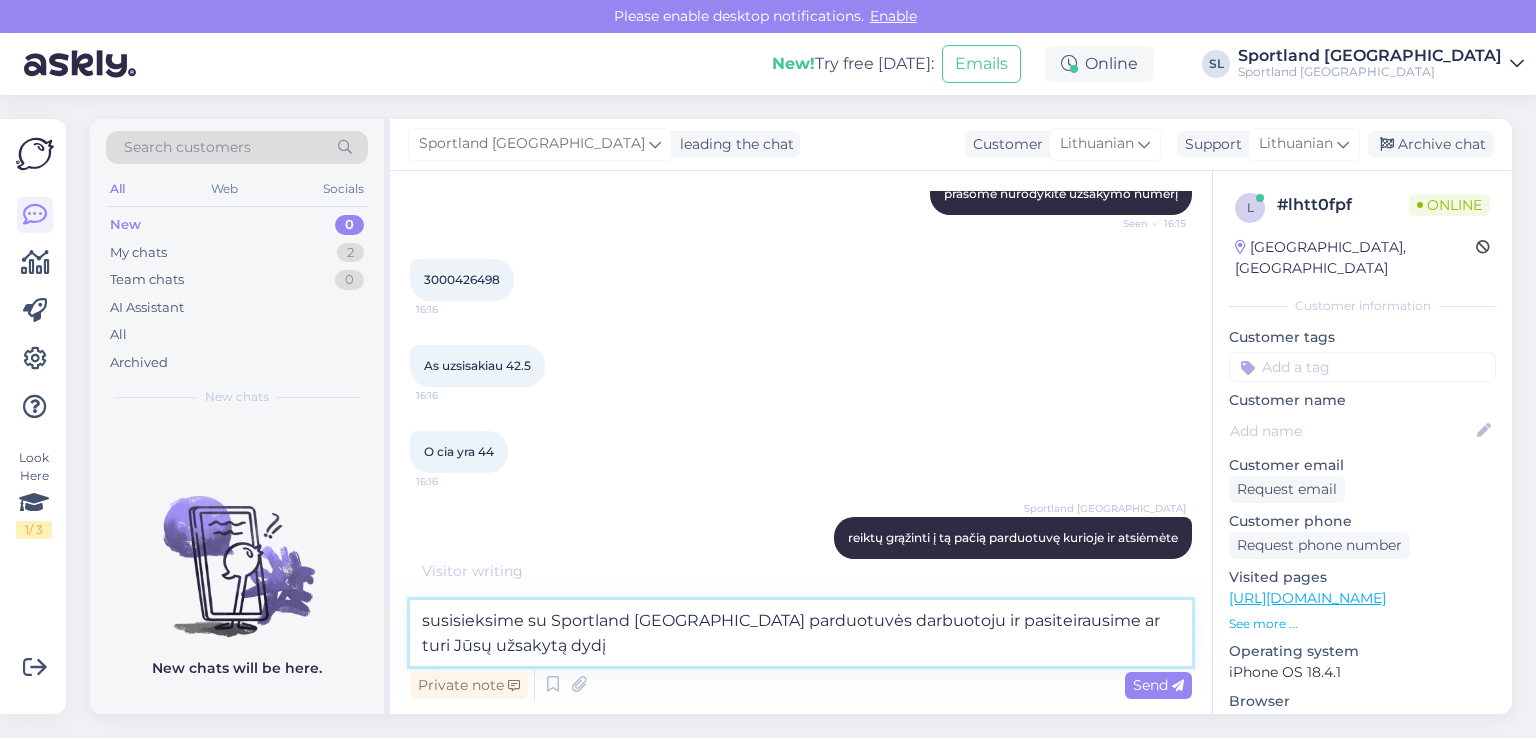 type on "susisieksime su Sportland [GEOGRAPHIC_DATA] parduotuvės darbuotoju ir pasiteirausime ar turi Jūsų užsakytą dydį" 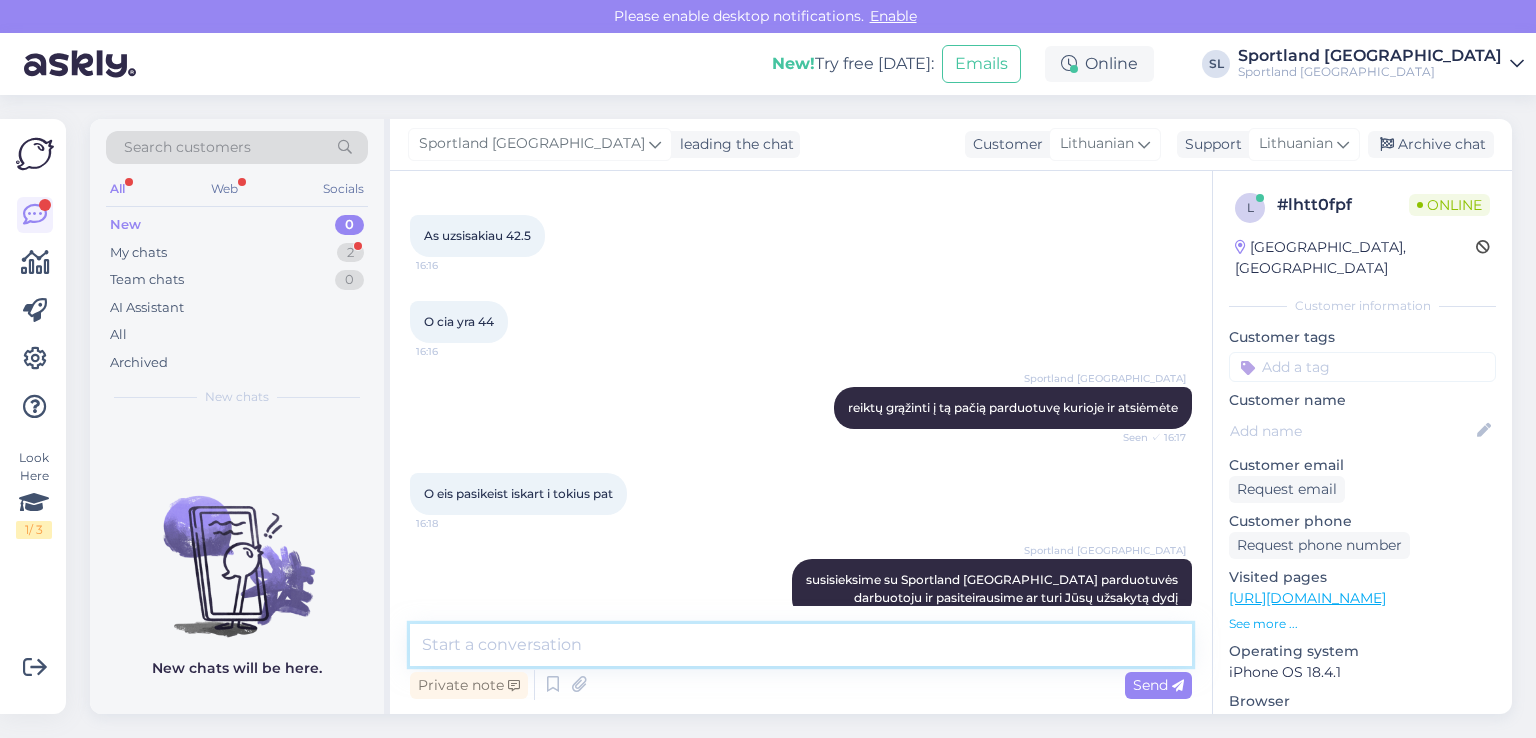 scroll, scrollTop: 1743, scrollLeft: 0, axis: vertical 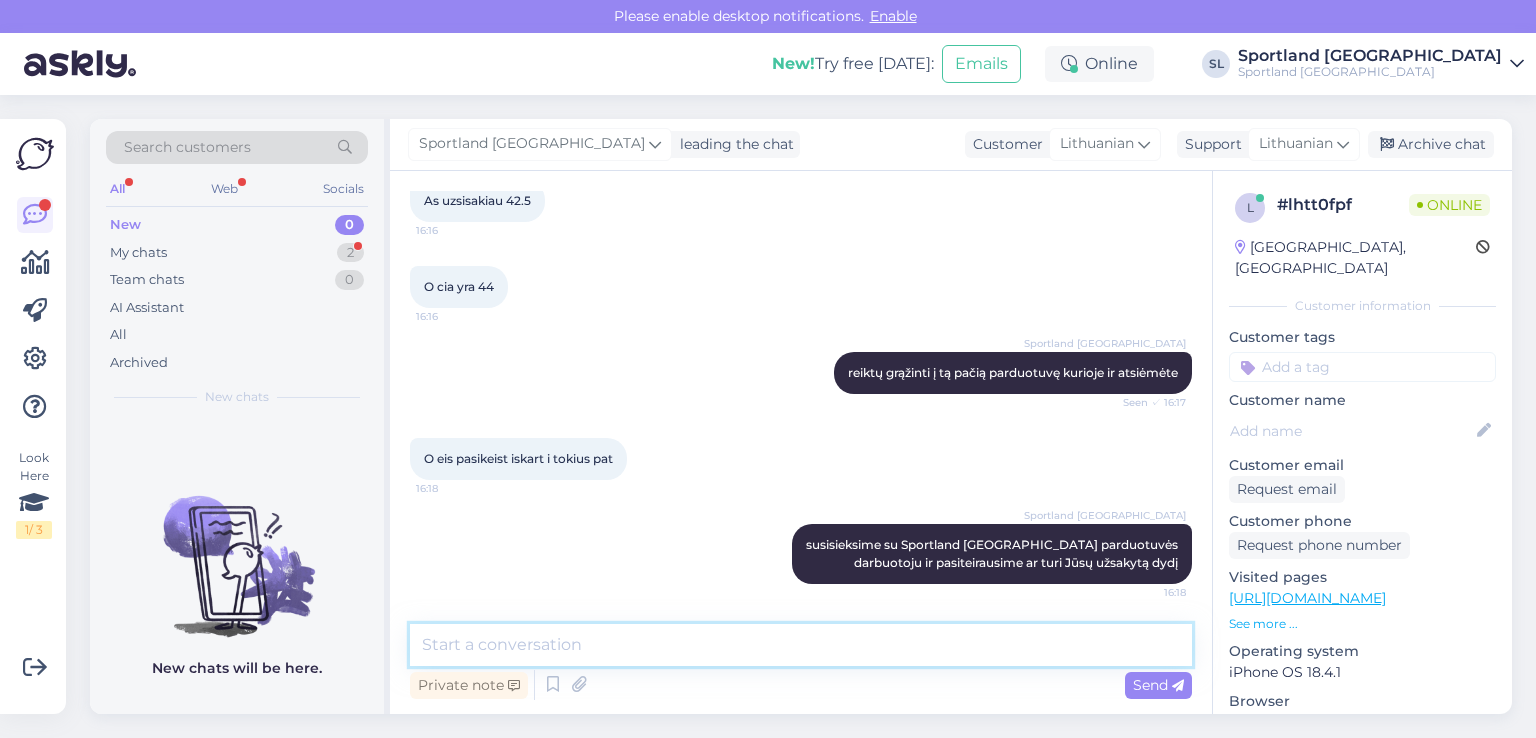 click at bounding box center (801, 645) 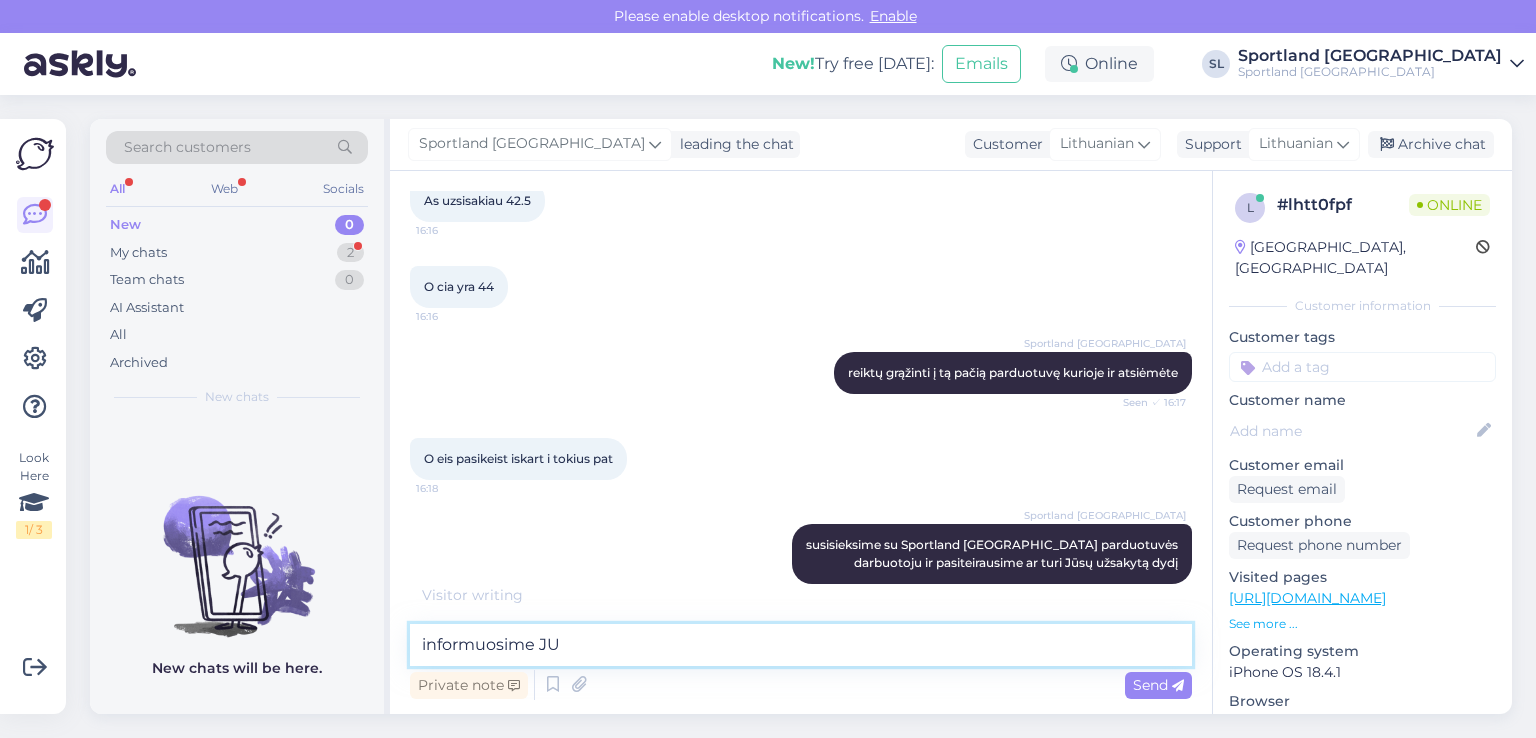 scroll, scrollTop: 1829, scrollLeft: 0, axis: vertical 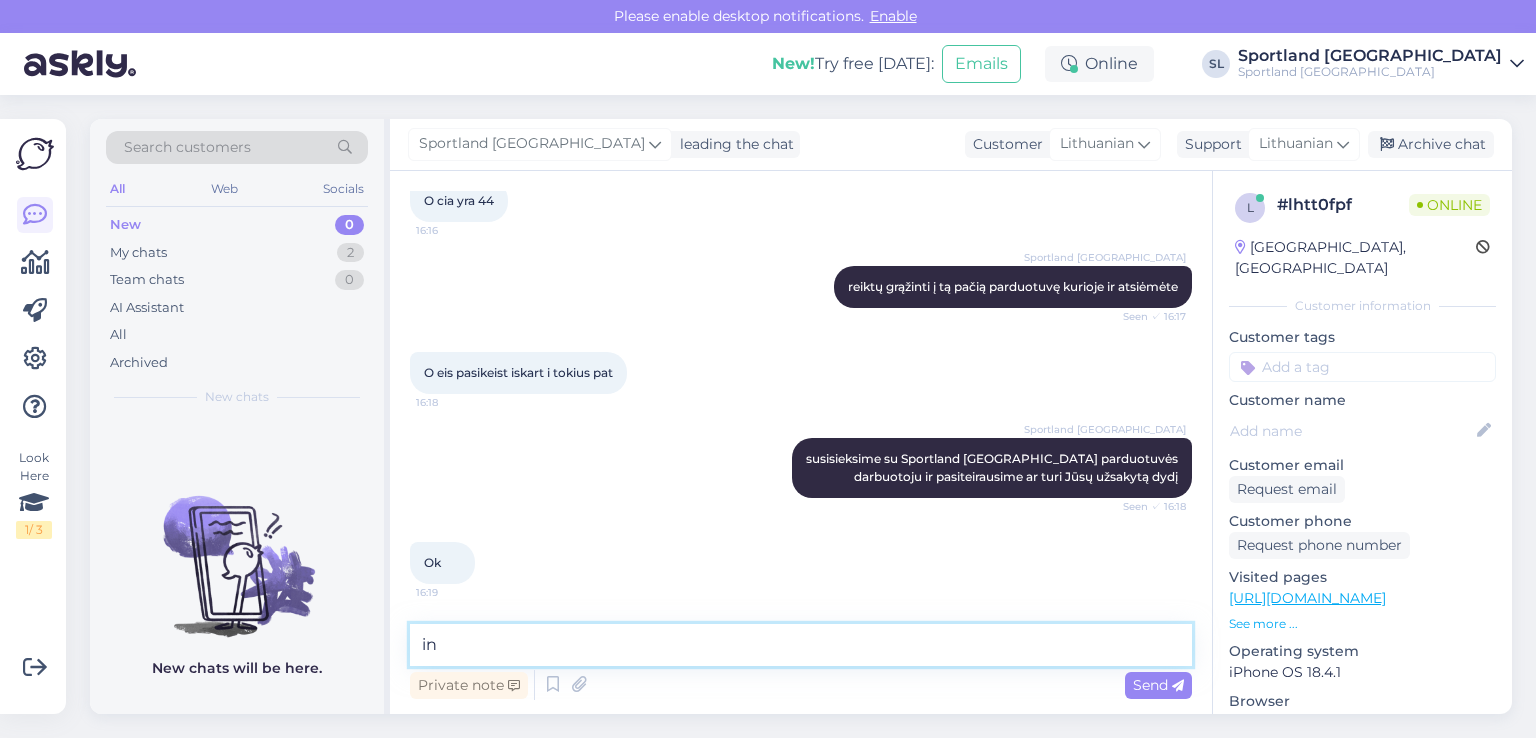 type on "i" 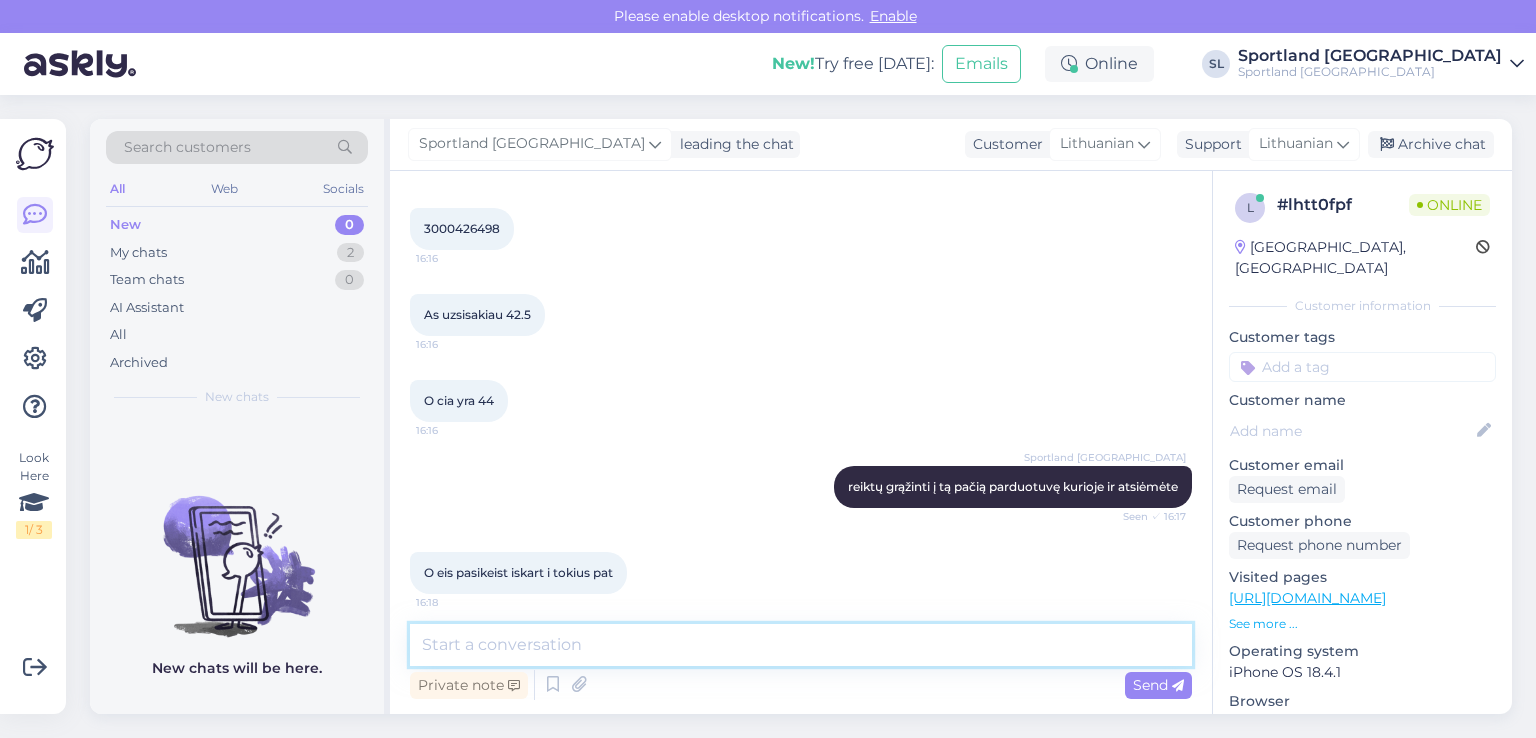 scroll, scrollTop: 1329, scrollLeft: 0, axis: vertical 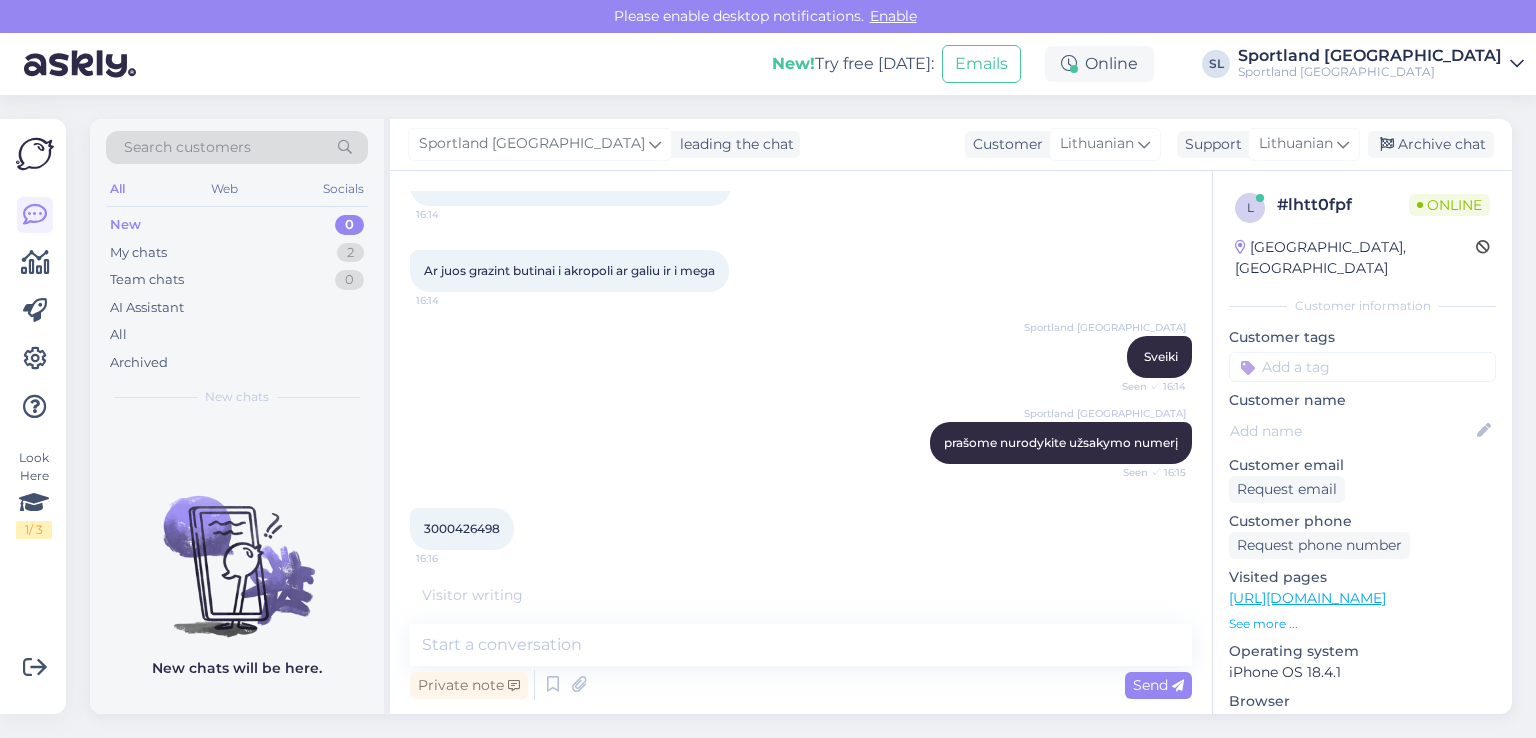 click on "3000426498" at bounding box center [462, 528] 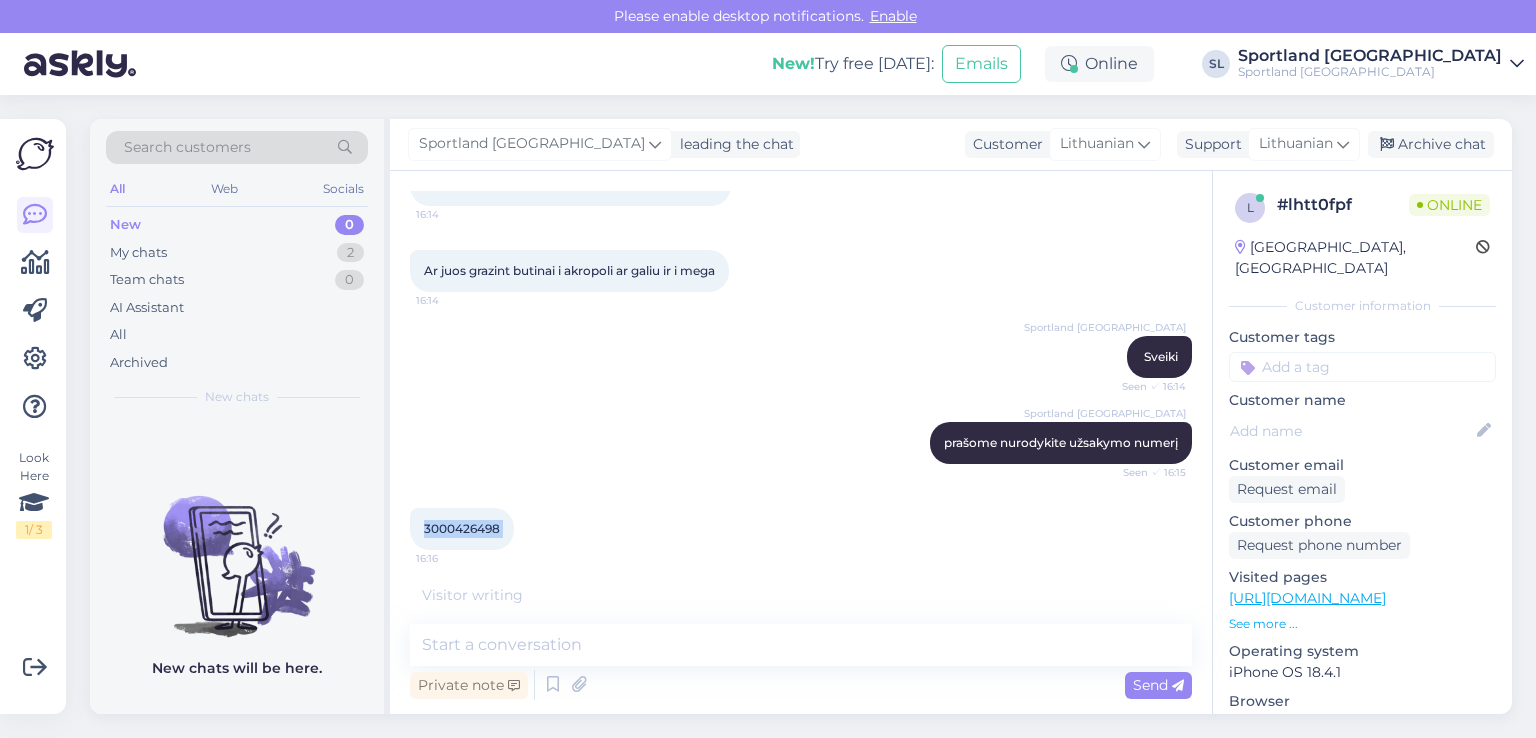 click on "3000426498" at bounding box center [462, 528] 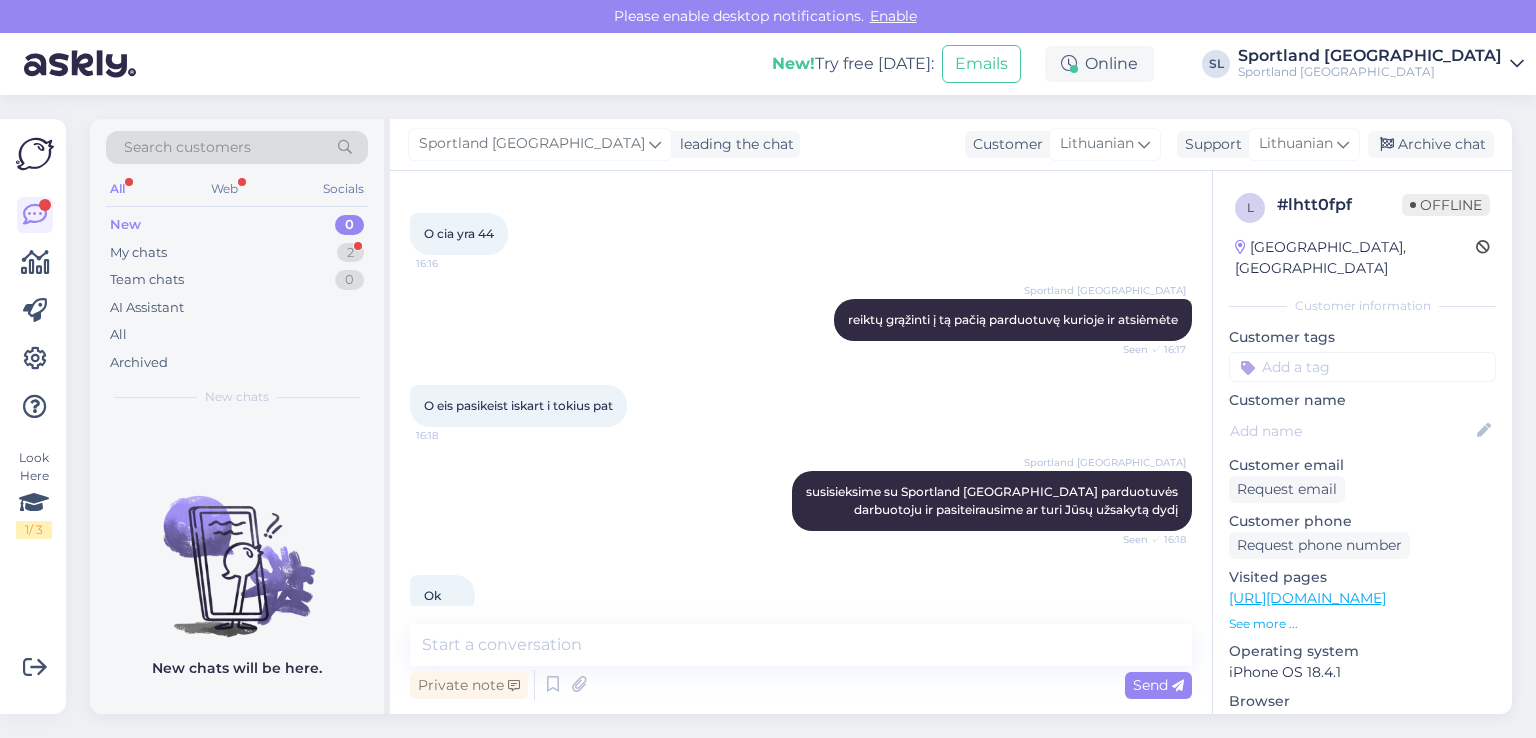 scroll, scrollTop: 1915, scrollLeft: 0, axis: vertical 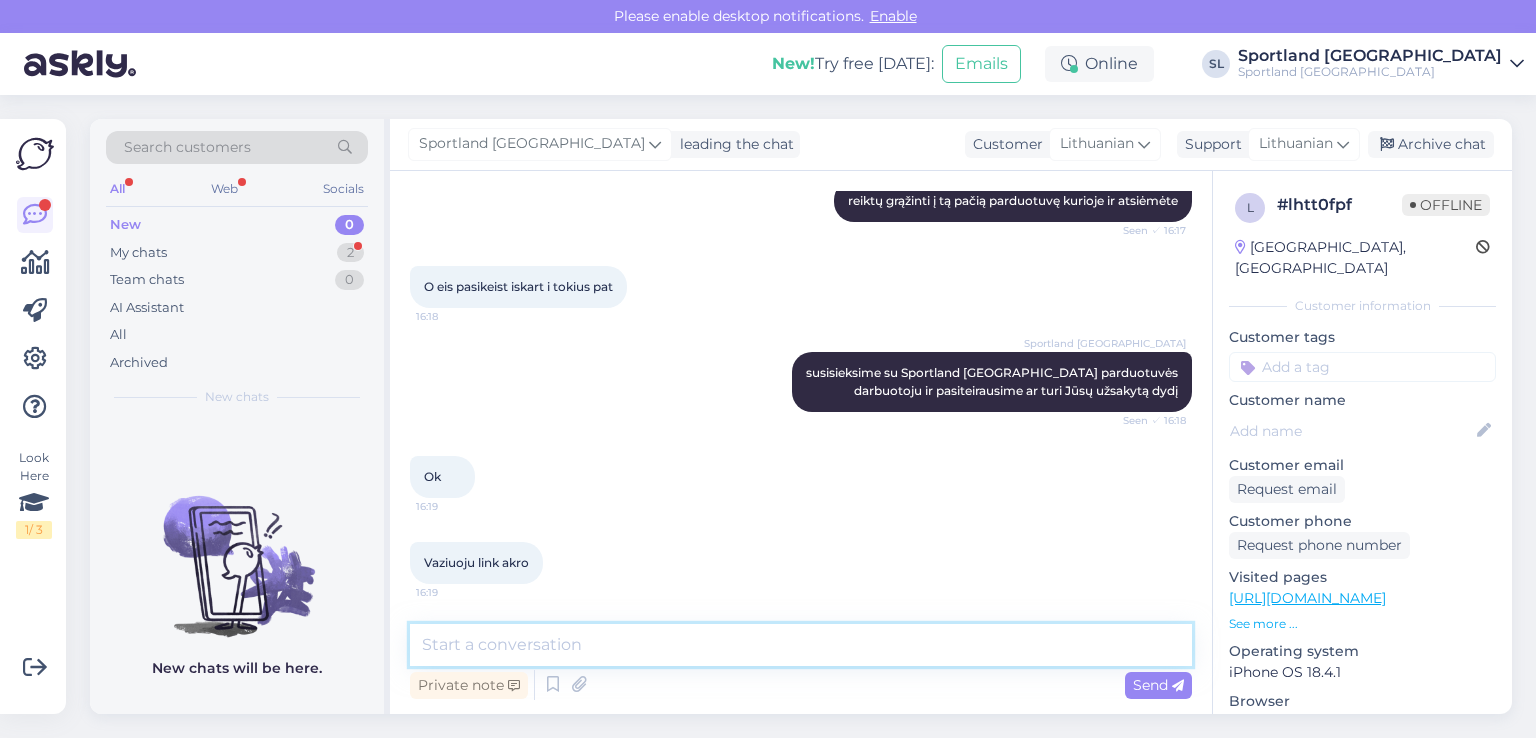 click at bounding box center [801, 645] 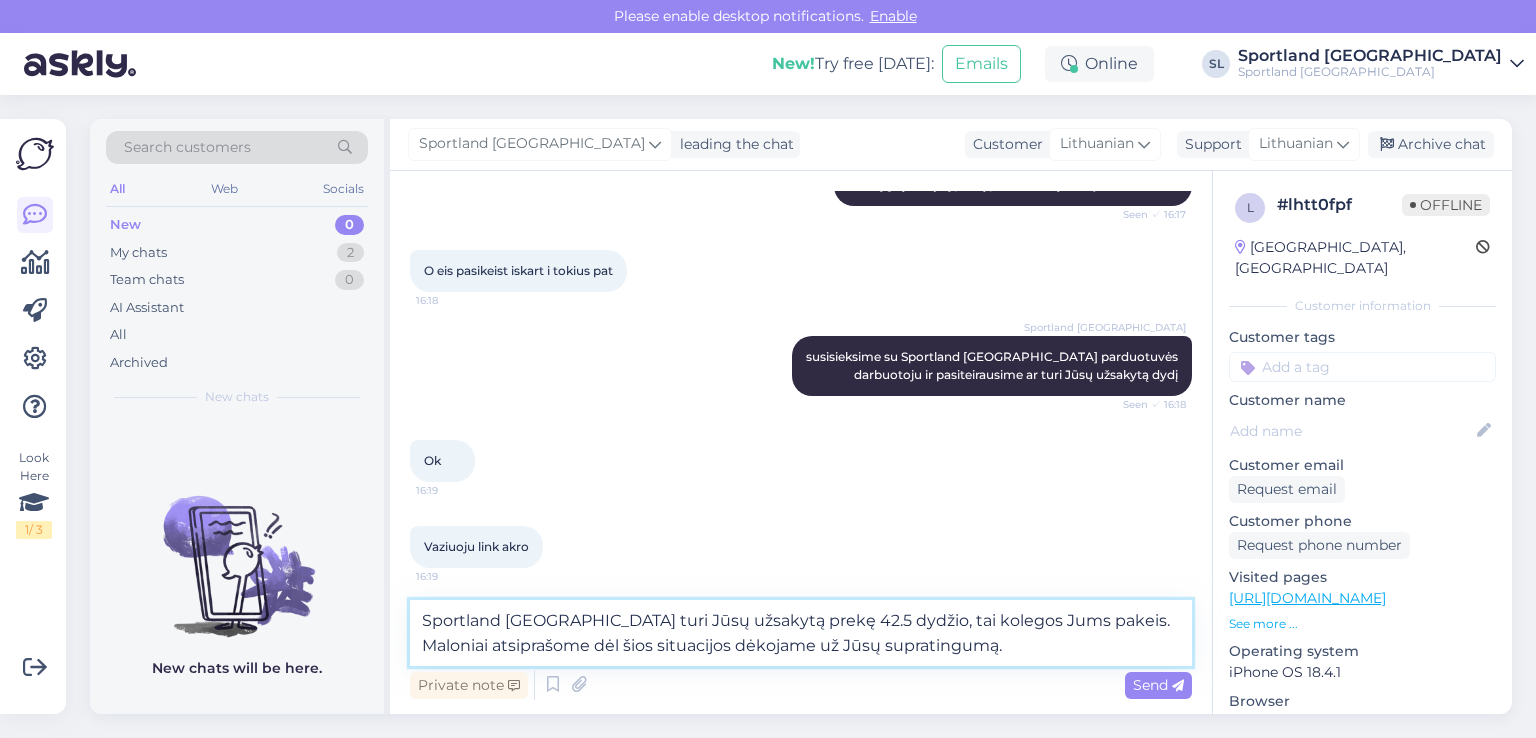 scroll, scrollTop: 1939, scrollLeft: 0, axis: vertical 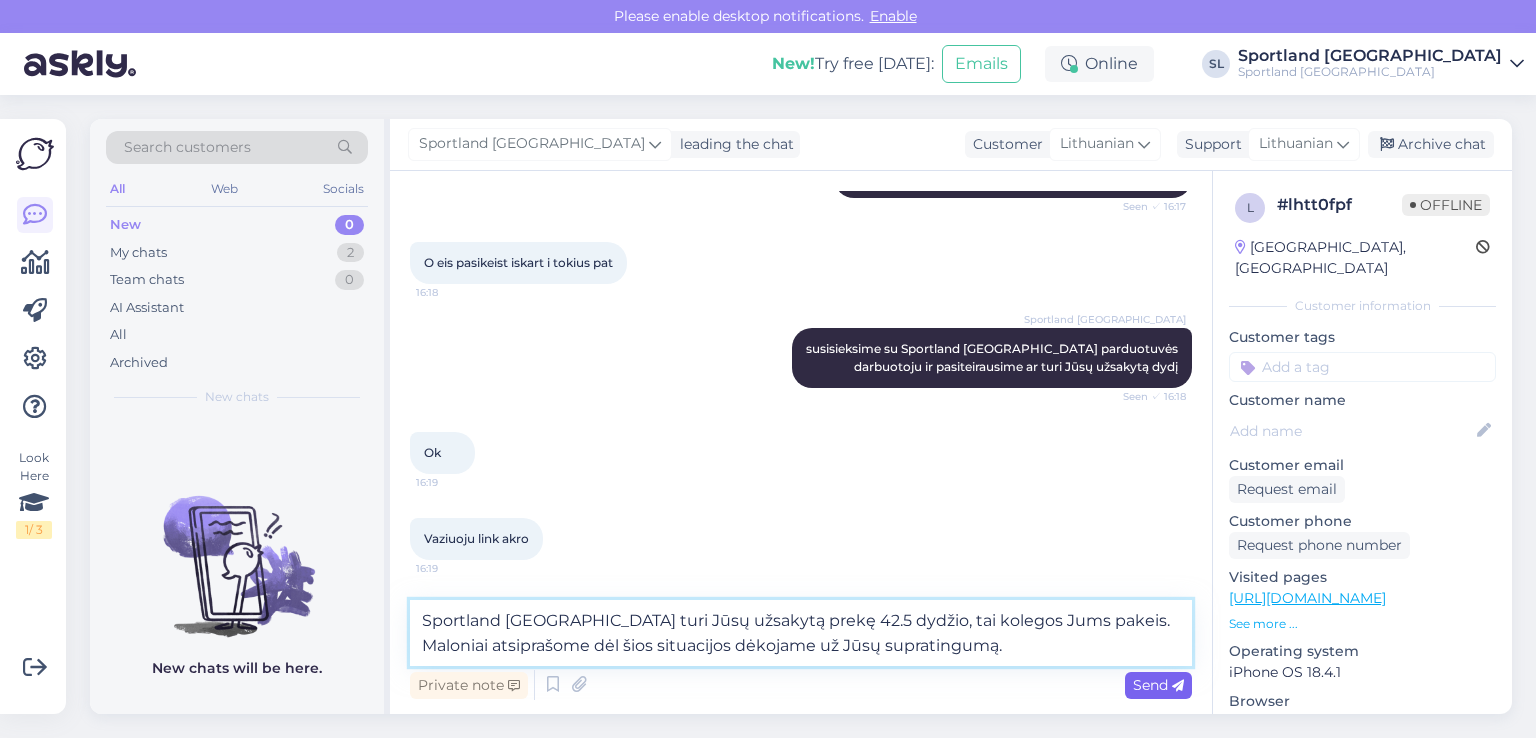type on "Sportland [GEOGRAPHIC_DATA] turi Jūsų užsakytą prekę 42.5 dydžio, tai kolegos Jums pakeis. Maloniai atsiprašome dėl šios situacijos dėkojame už Jūsų supratingumą." 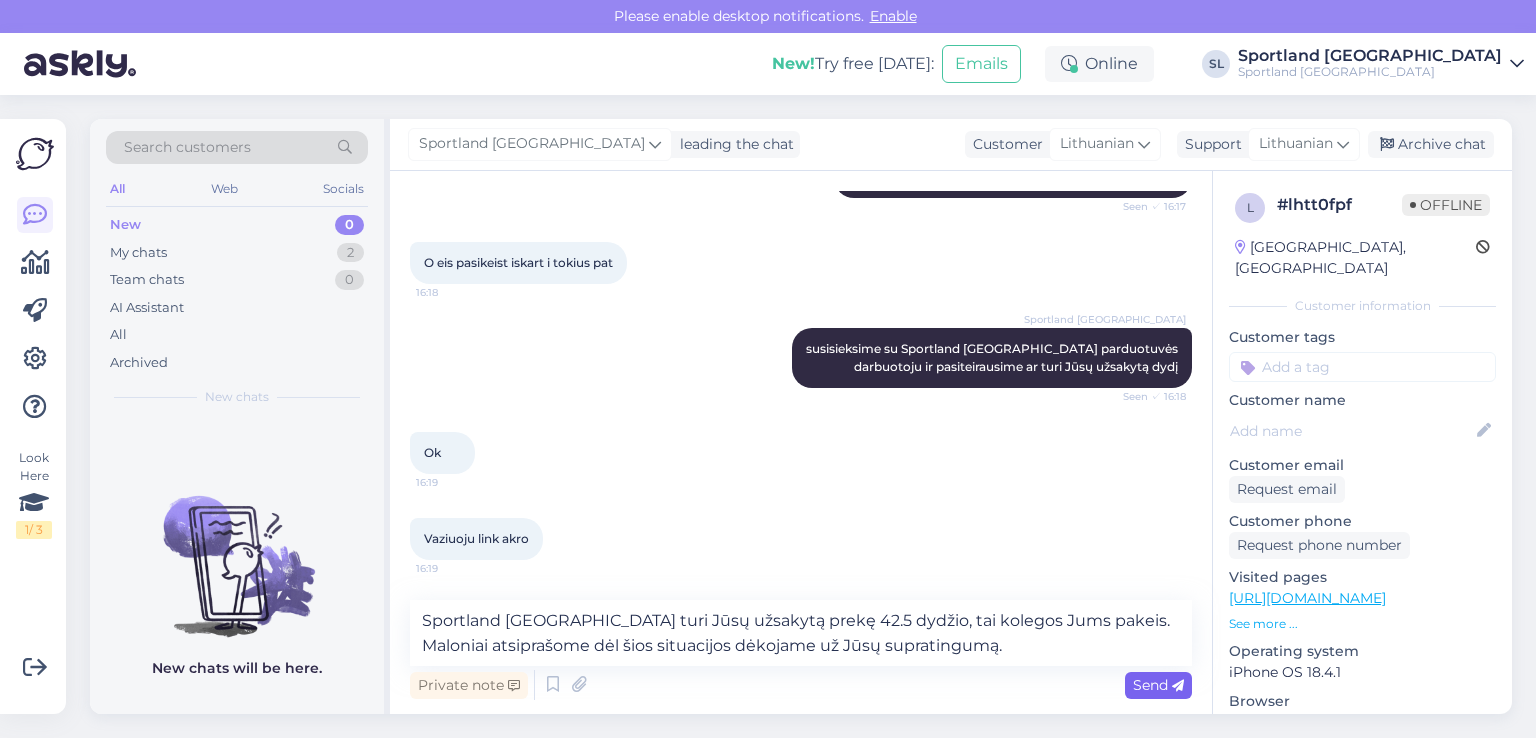 click on "Send" at bounding box center (1158, 685) 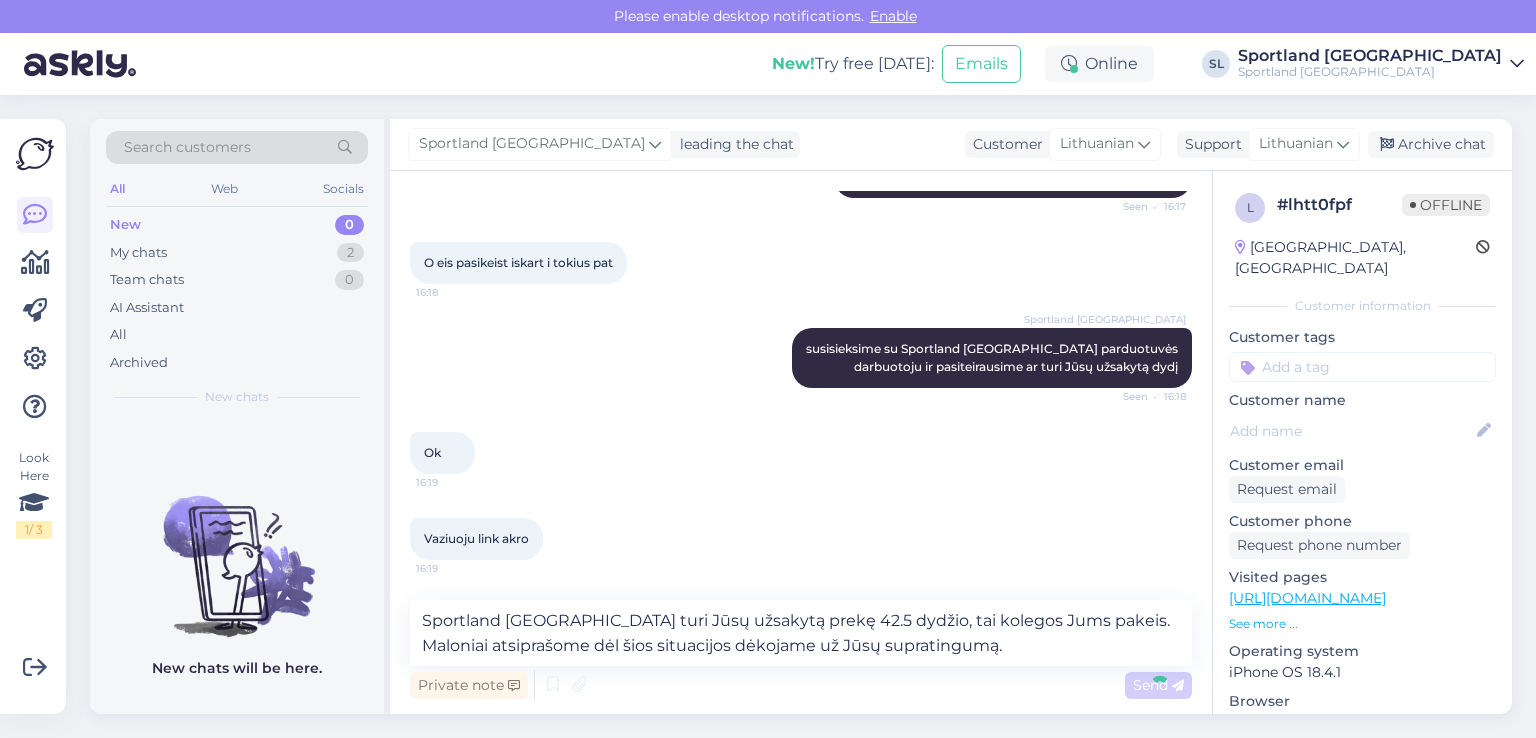 type 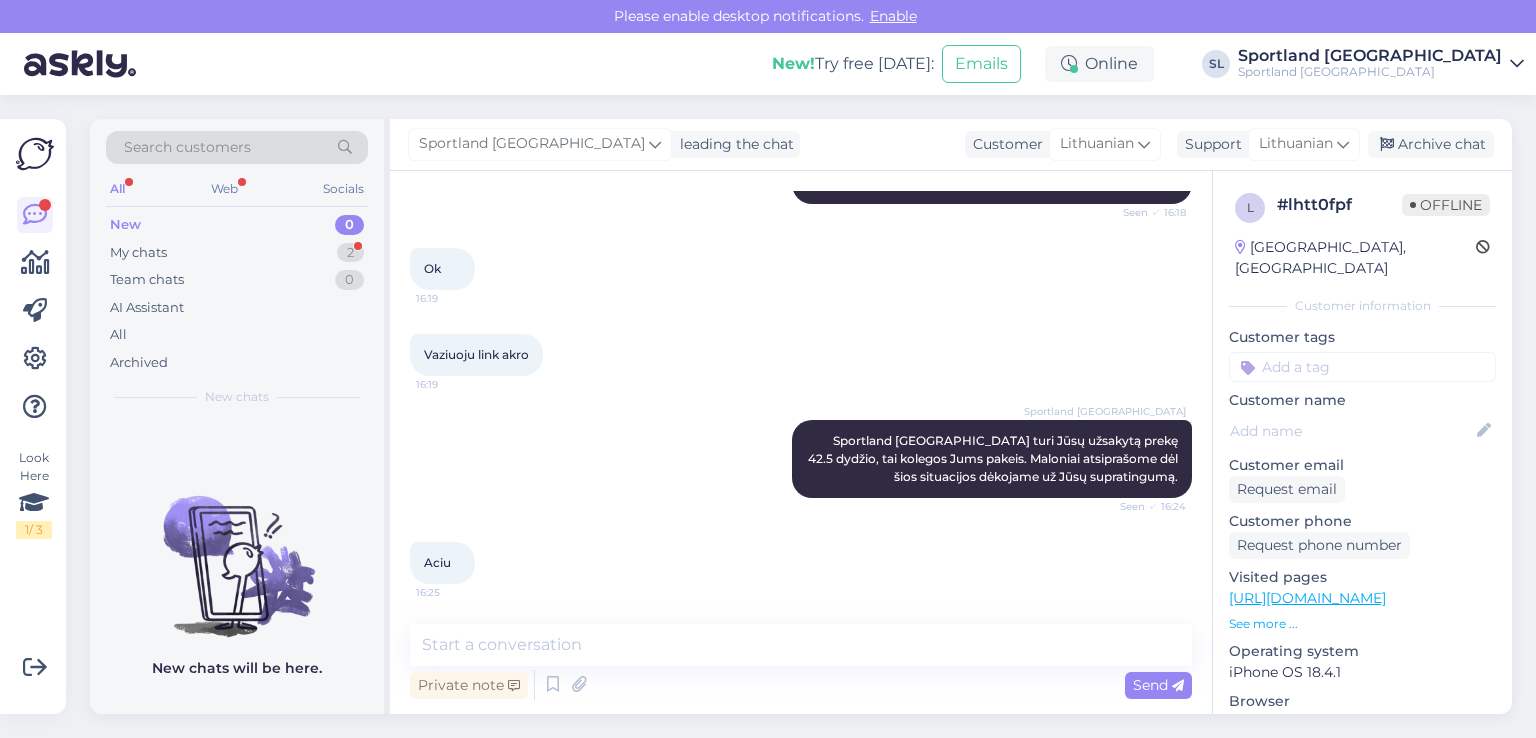 scroll, scrollTop: 2123, scrollLeft: 0, axis: vertical 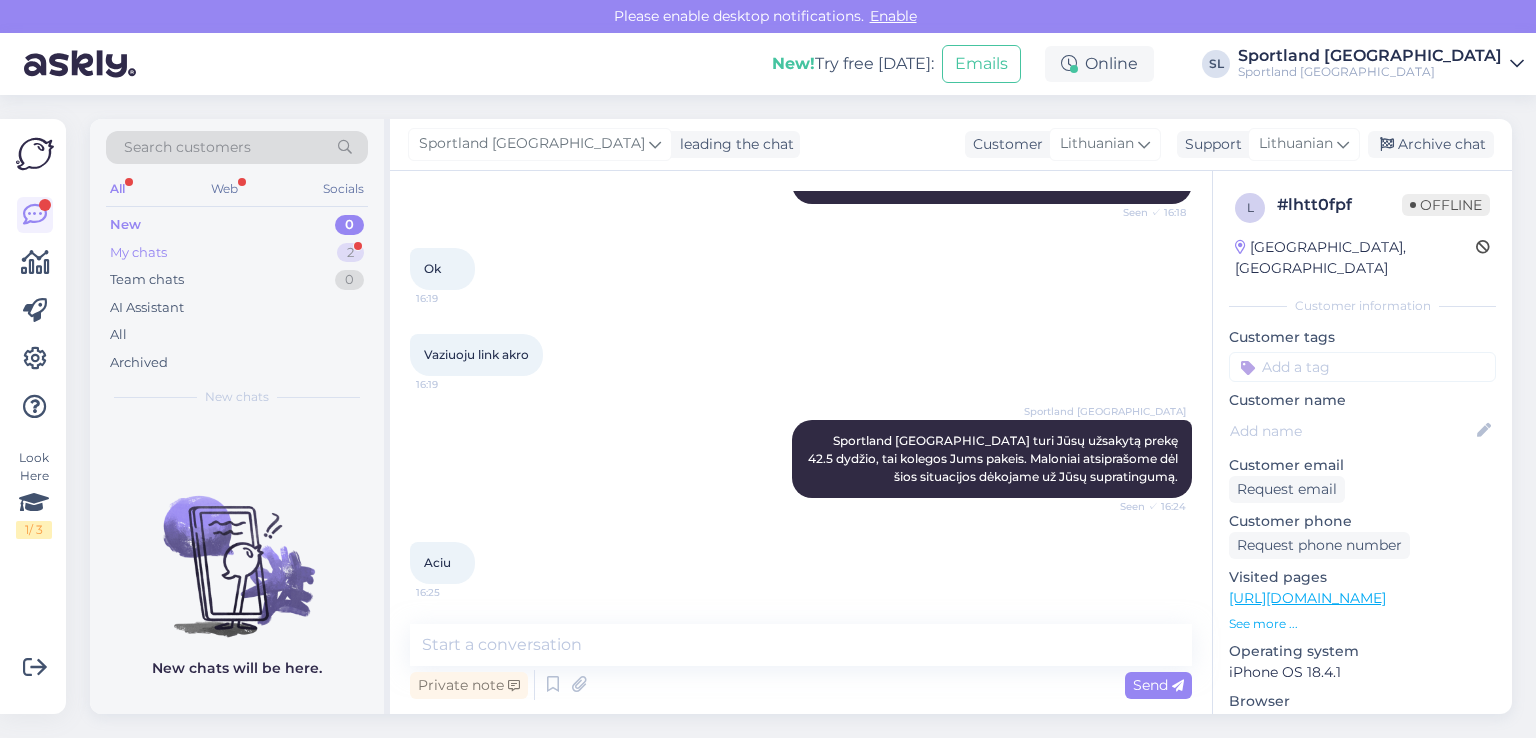 click on "My chats 2" at bounding box center [237, 253] 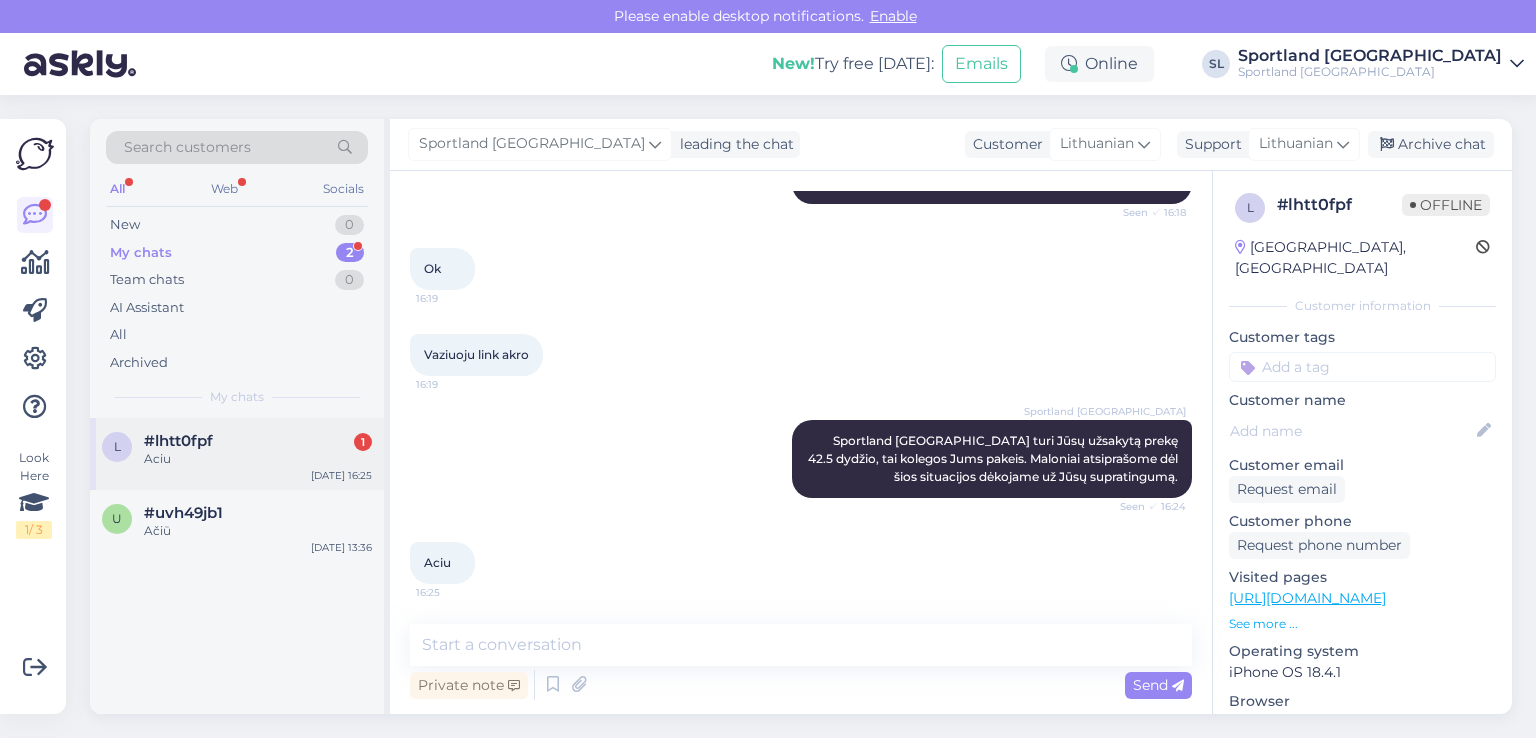 click on "Aciu" at bounding box center [258, 459] 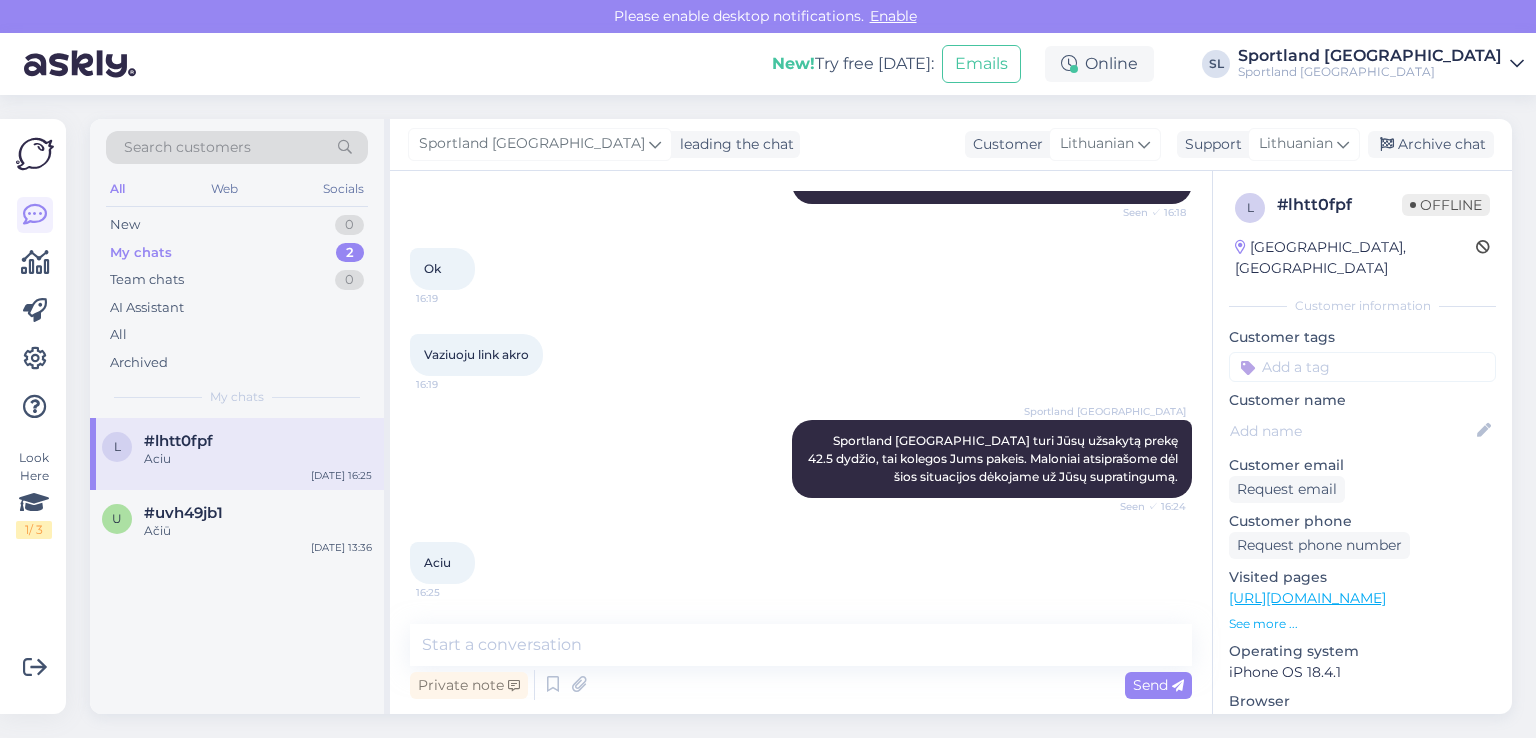 scroll, scrollTop: 2123, scrollLeft: 0, axis: vertical 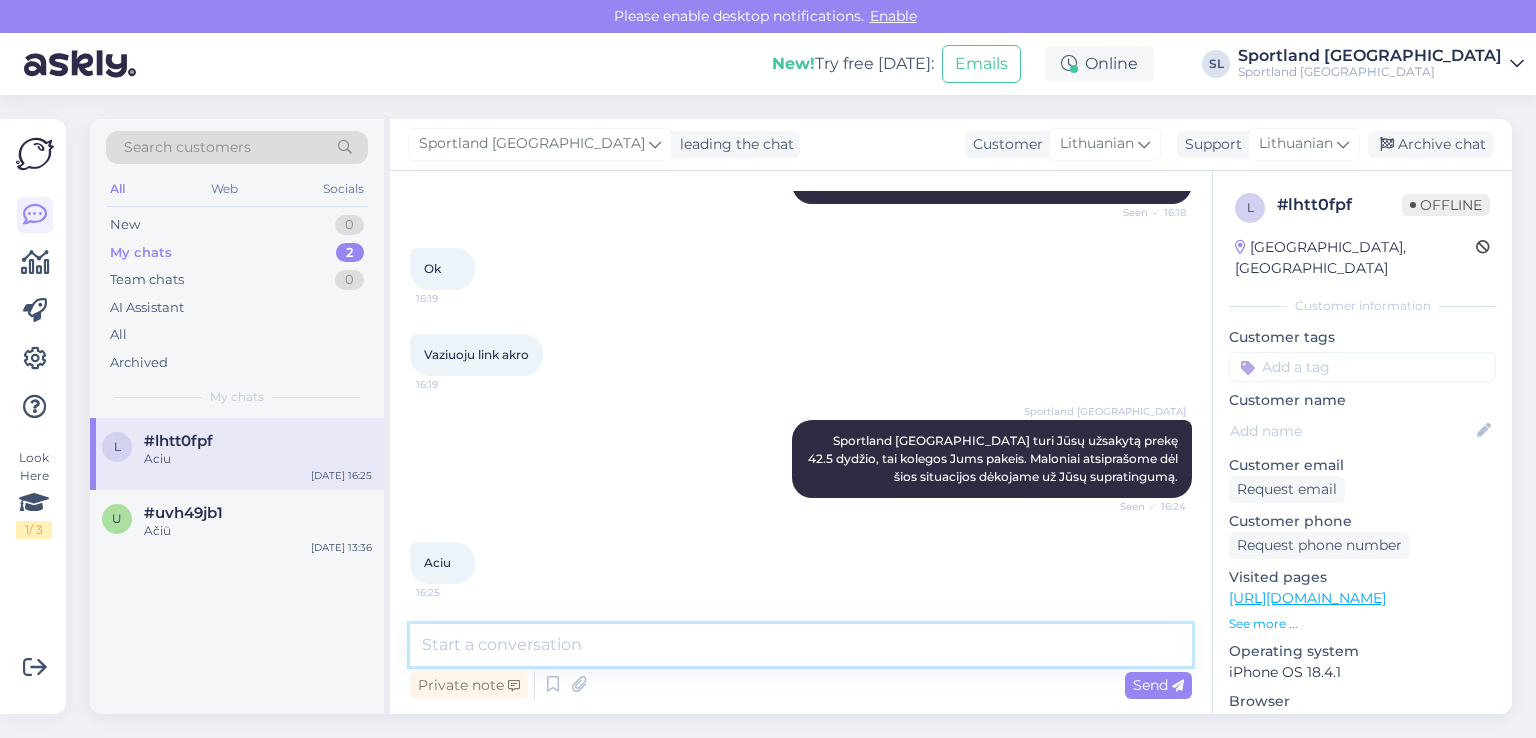 click at bounding box center (801, 645) 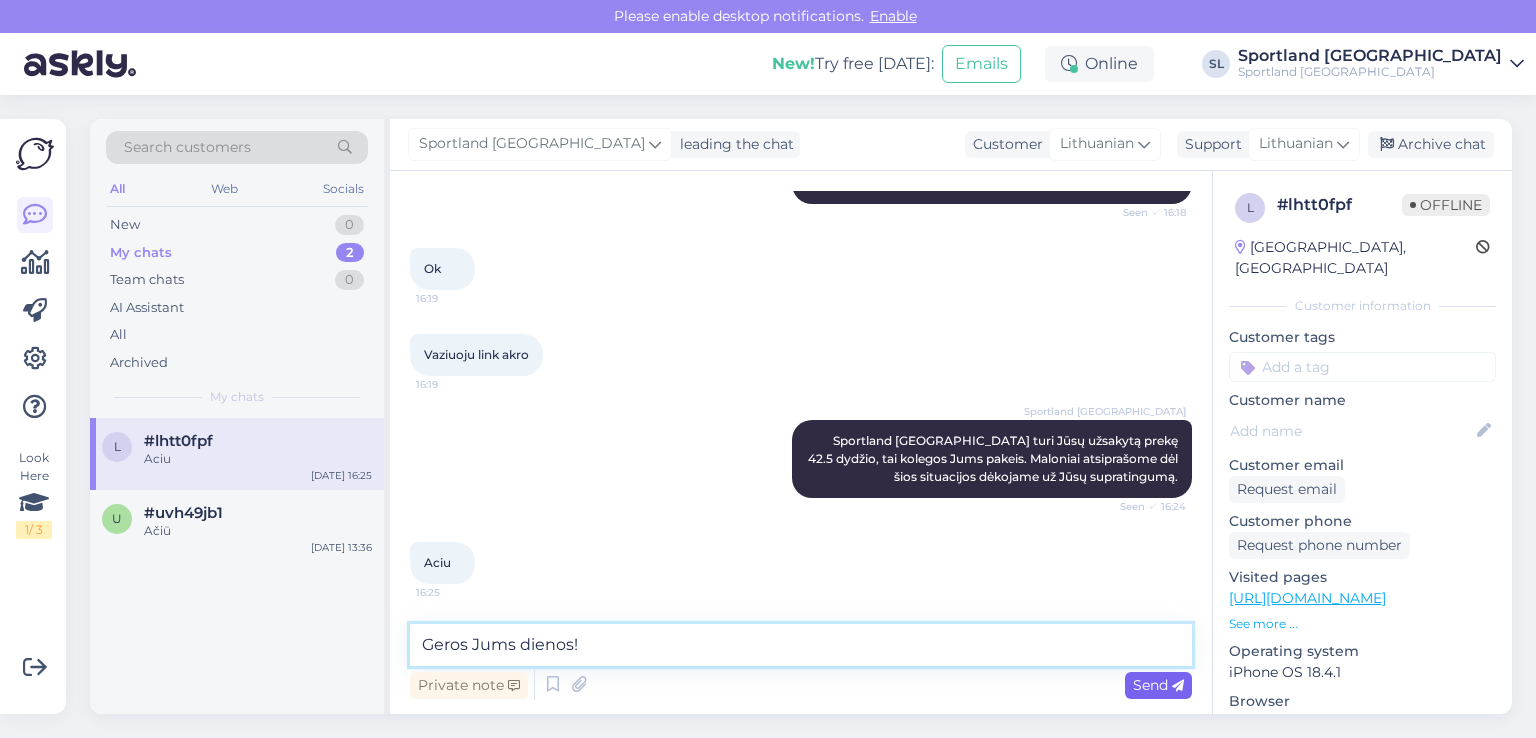 type on "Geros Jums dienos!" 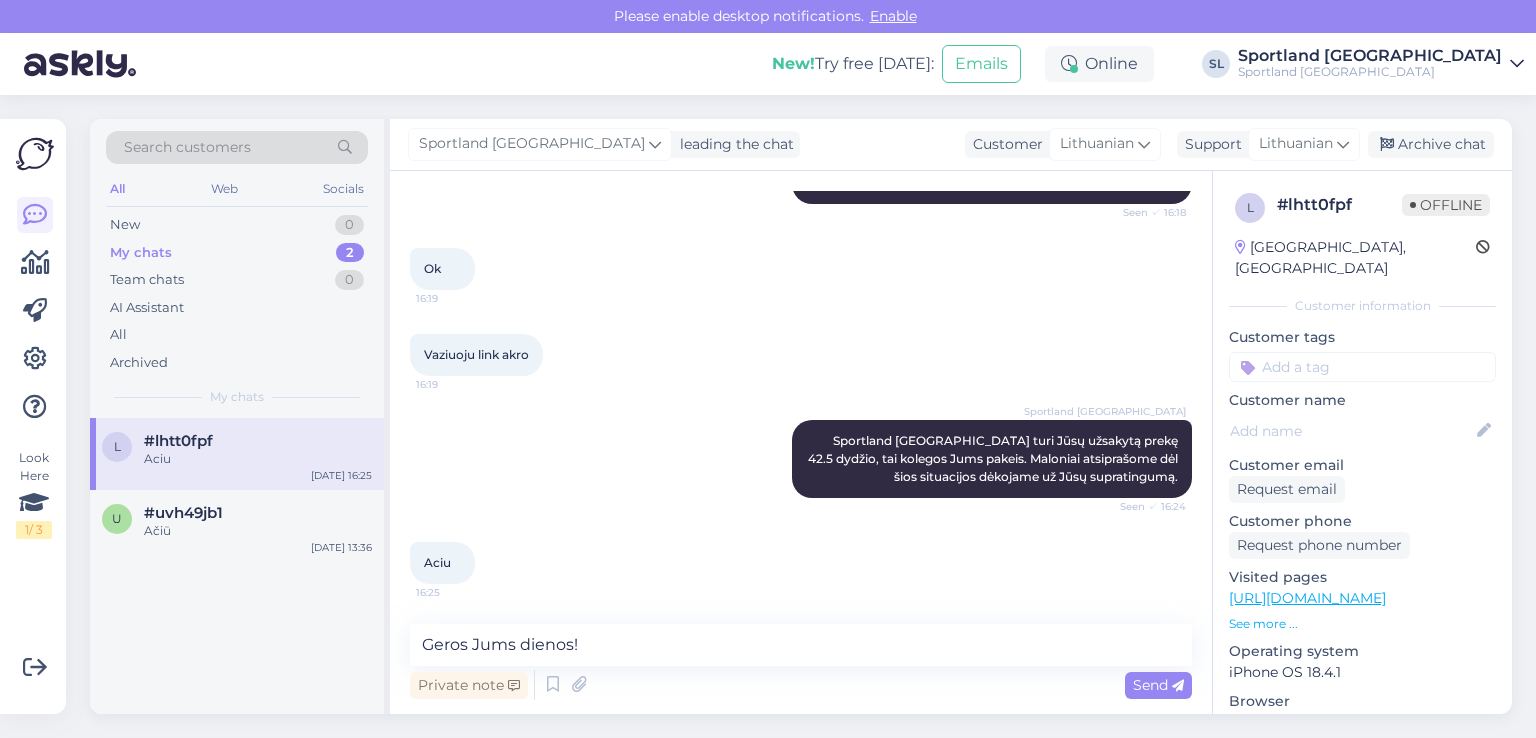 drag, startPoint x: 1168, startPoint y: 686, endPoint x: 1154, endPoint y: 710, distance: 27.784887 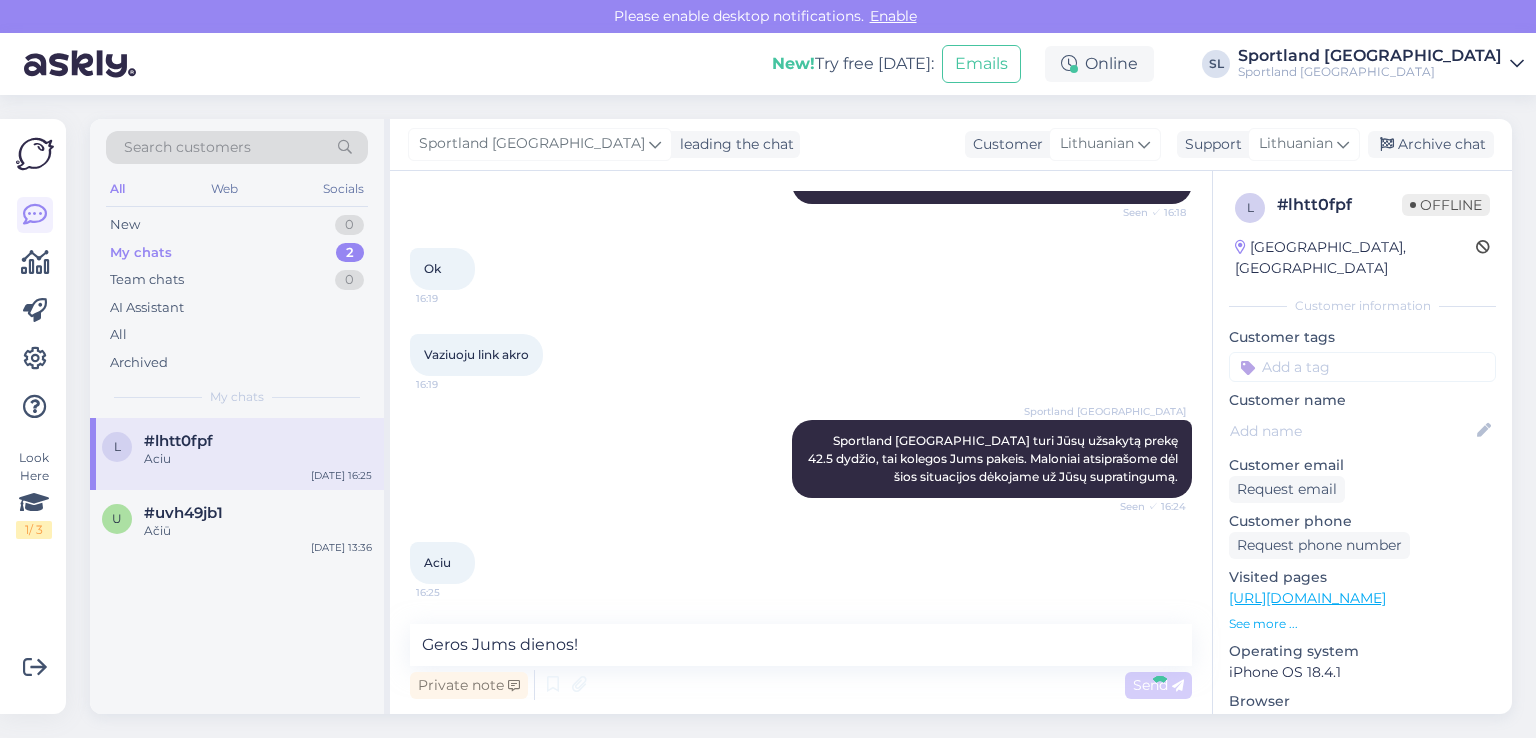 type 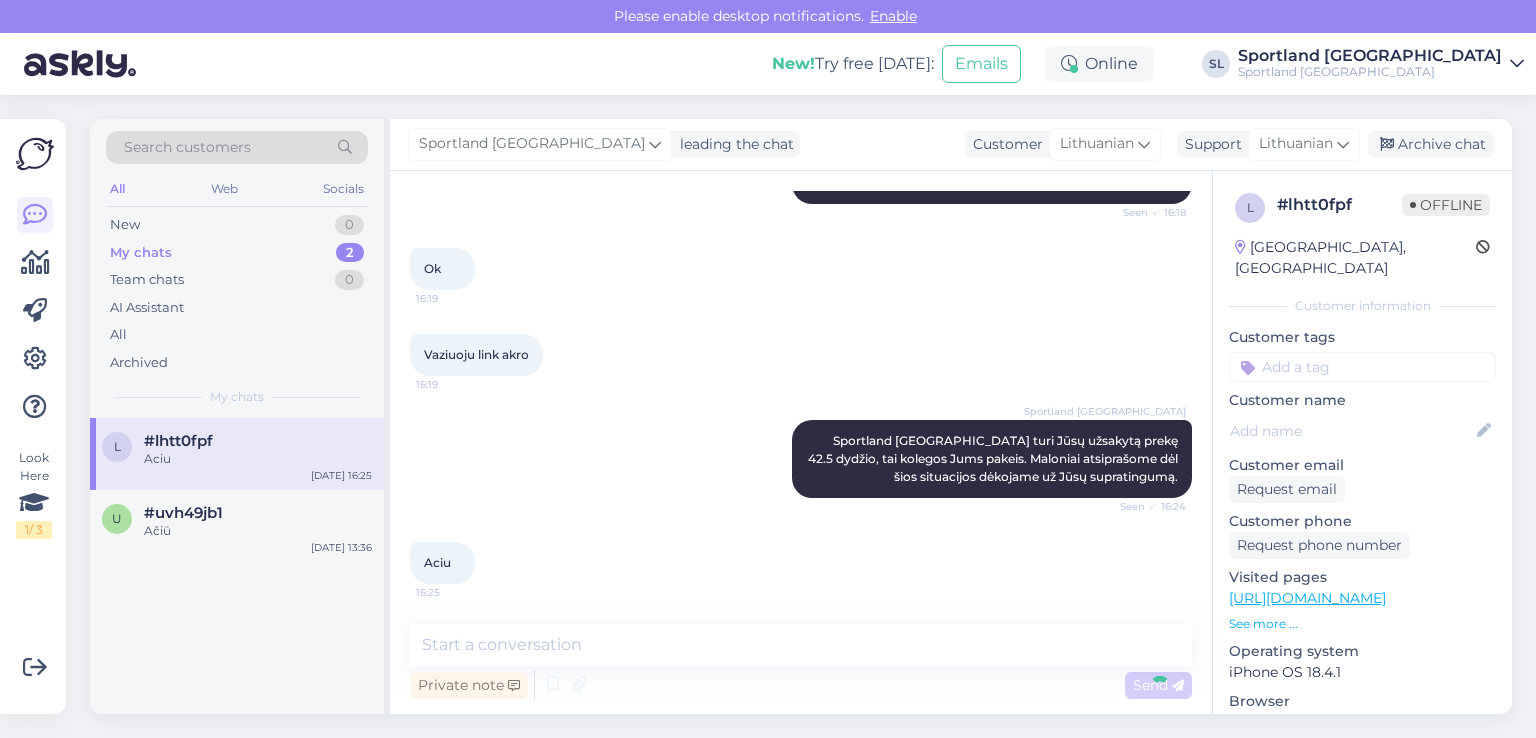 scroll, scrollTop: 2209, scrollLeft: 0, axis: vertical 